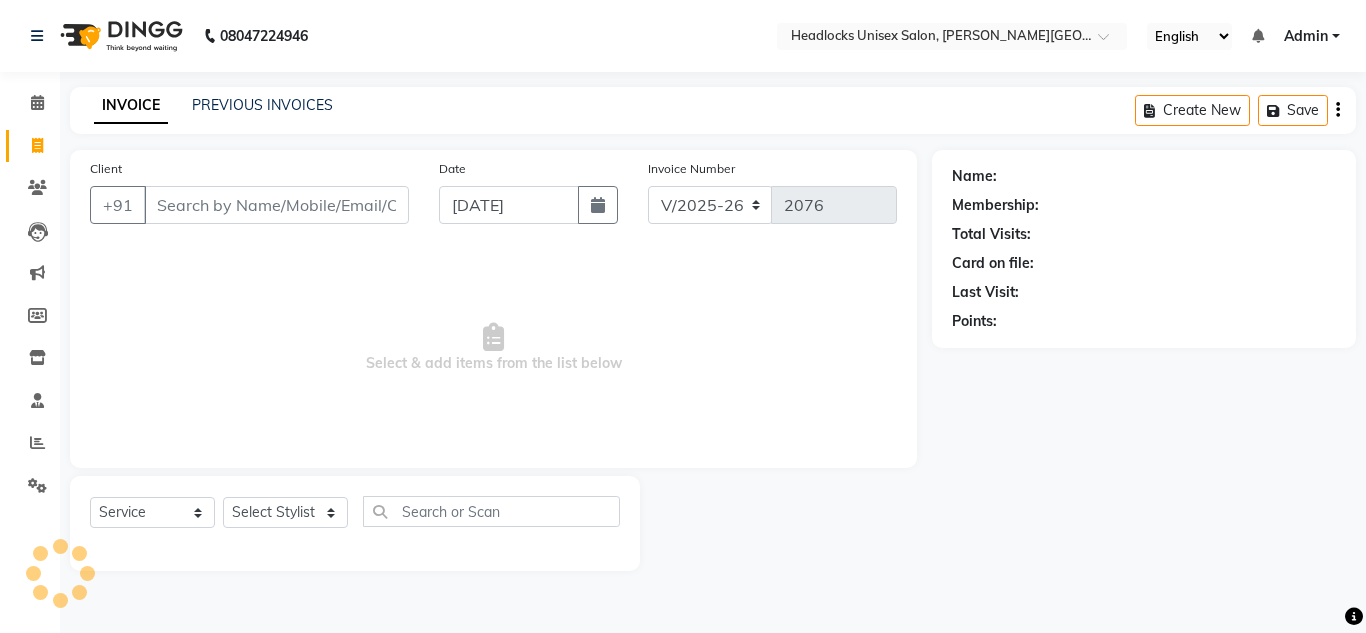 select on "6850" 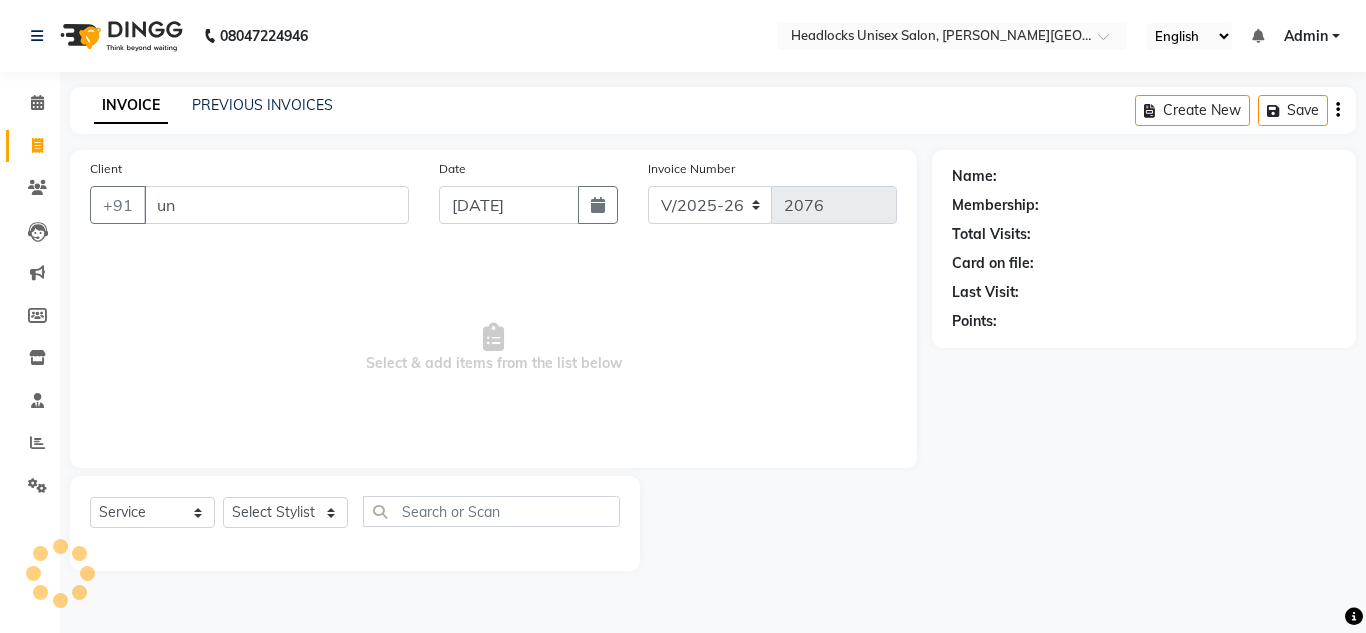 scroll, scrollTop: 0, scrollLeft: 0, axis: both 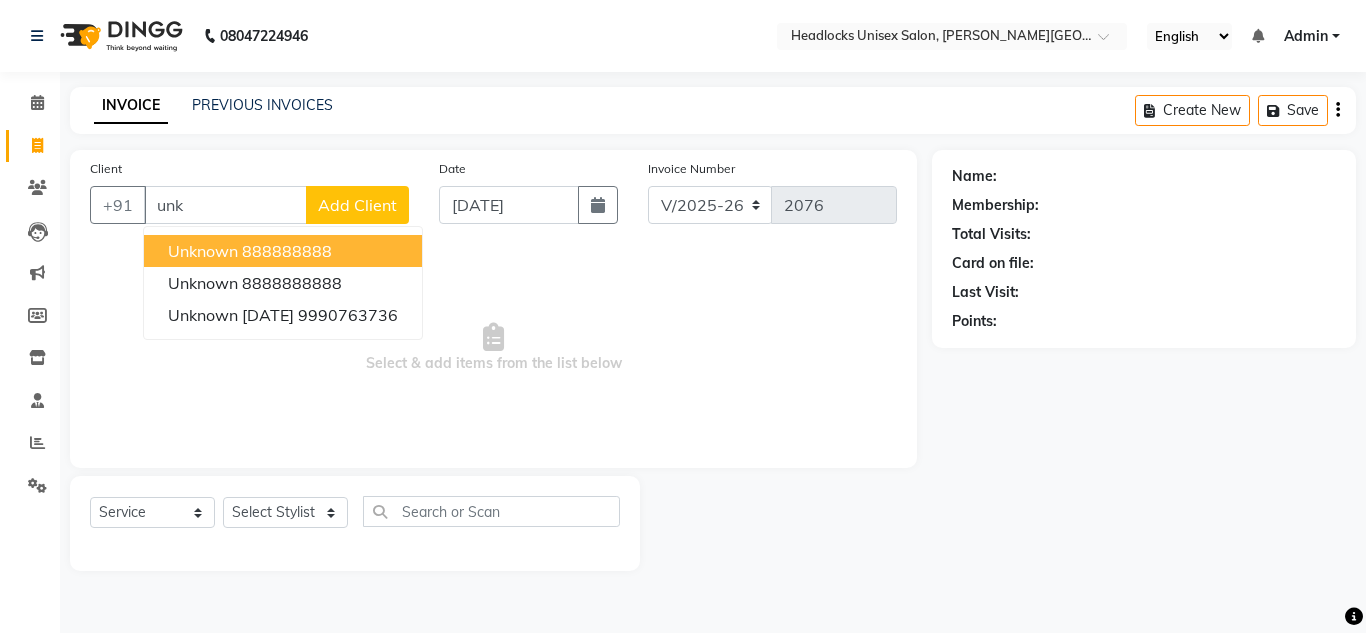 click on "unknown" at bounding box center [203, 251] 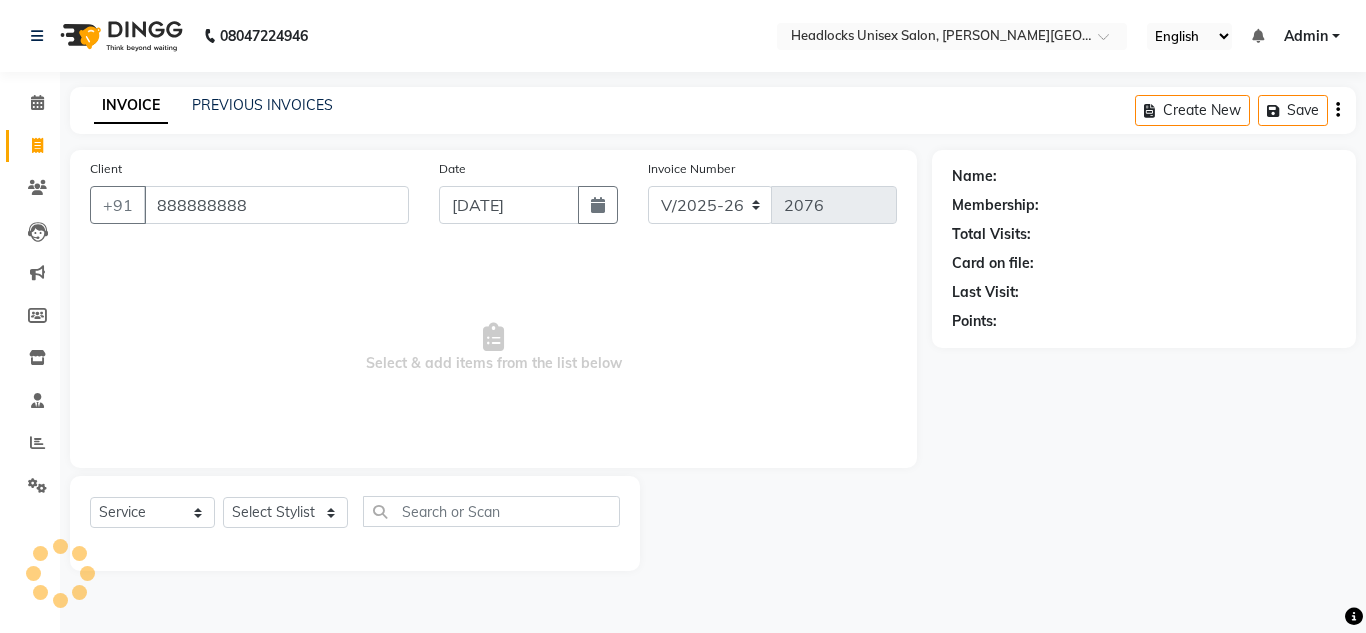 type on "888888888" 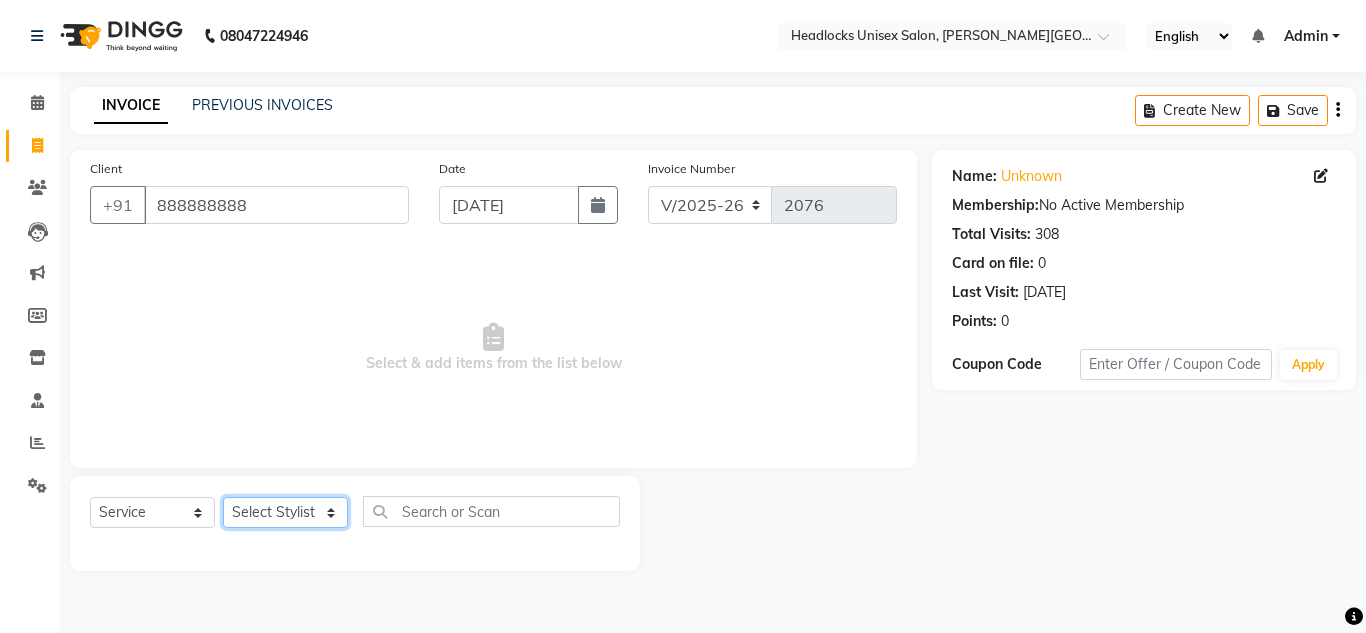 click on "Select Stylist [PERSON_NAME] Jannat Kaif [DATE] Lucky [PERSON_NAME] Pinky [PERSON_NAME] [PERSON_NAME] [PERSON_NAME] [PERSON_NAME] Suraj Vikas [PERSON_NAME] [PERSON_NAME]" 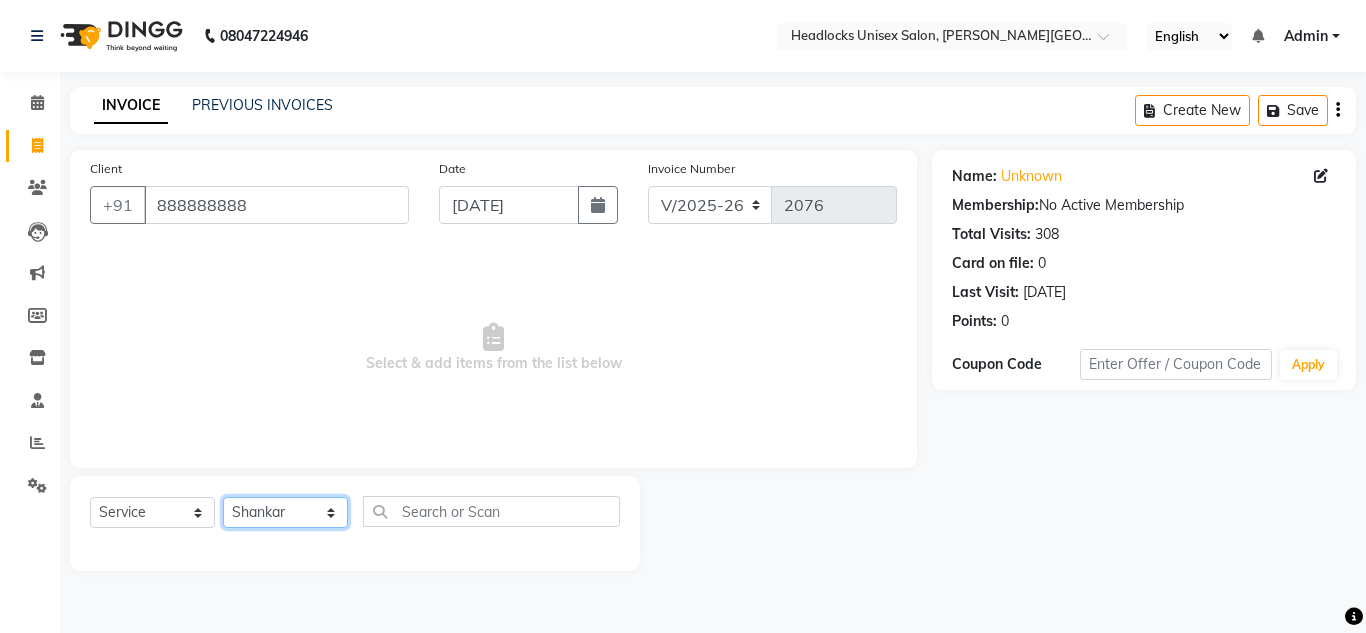 click on "Select Stylist [PERSON_NAME] Jannat Kaif [DATE] Lucky [PERSON_NAME] Pinky [PERSON_NAME] [PERSON_NAME] [PERSON_NAME] [PERSON_NAME] Suraj Vikas [PERSON_NAME] [PERSON_NAME]" 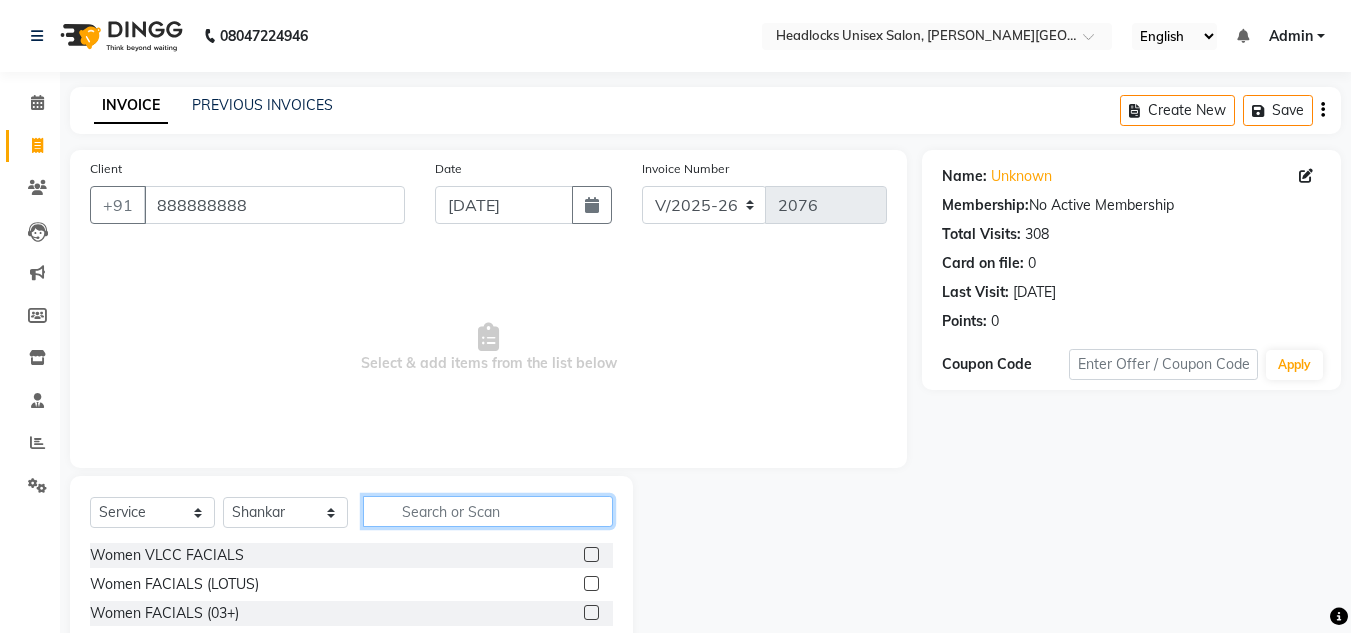 click 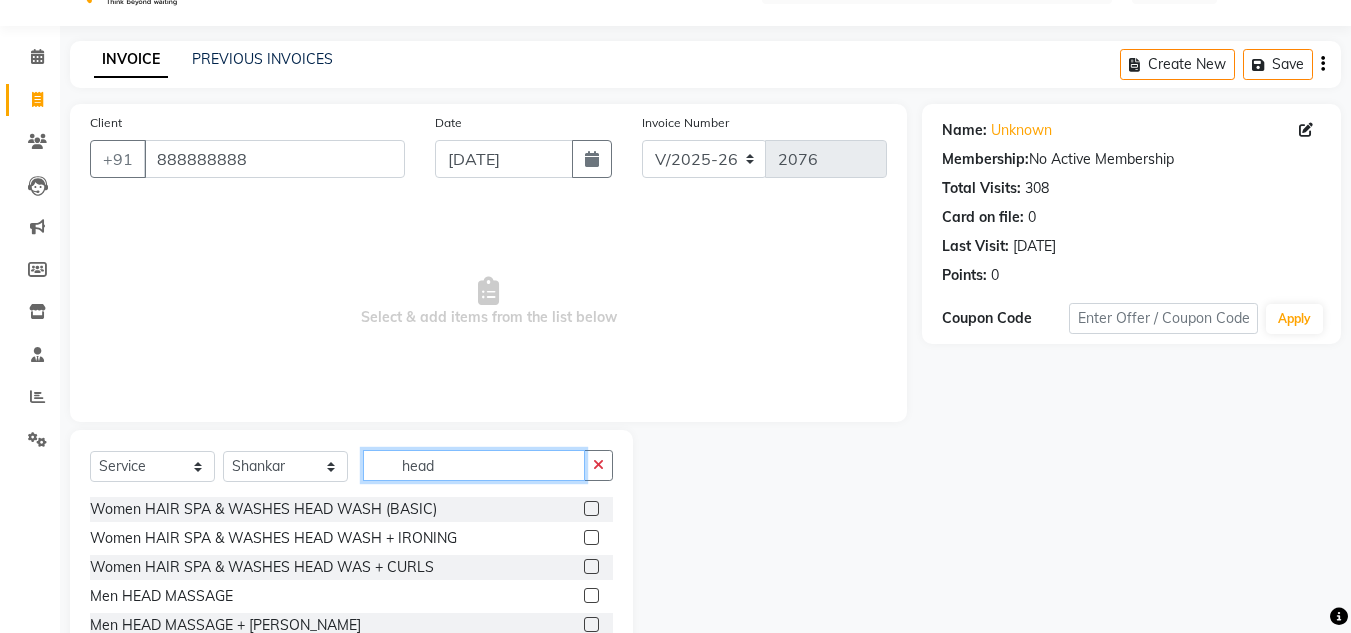 scroll, scrollTop: 168, scrollLeft: 0, axis: vertical 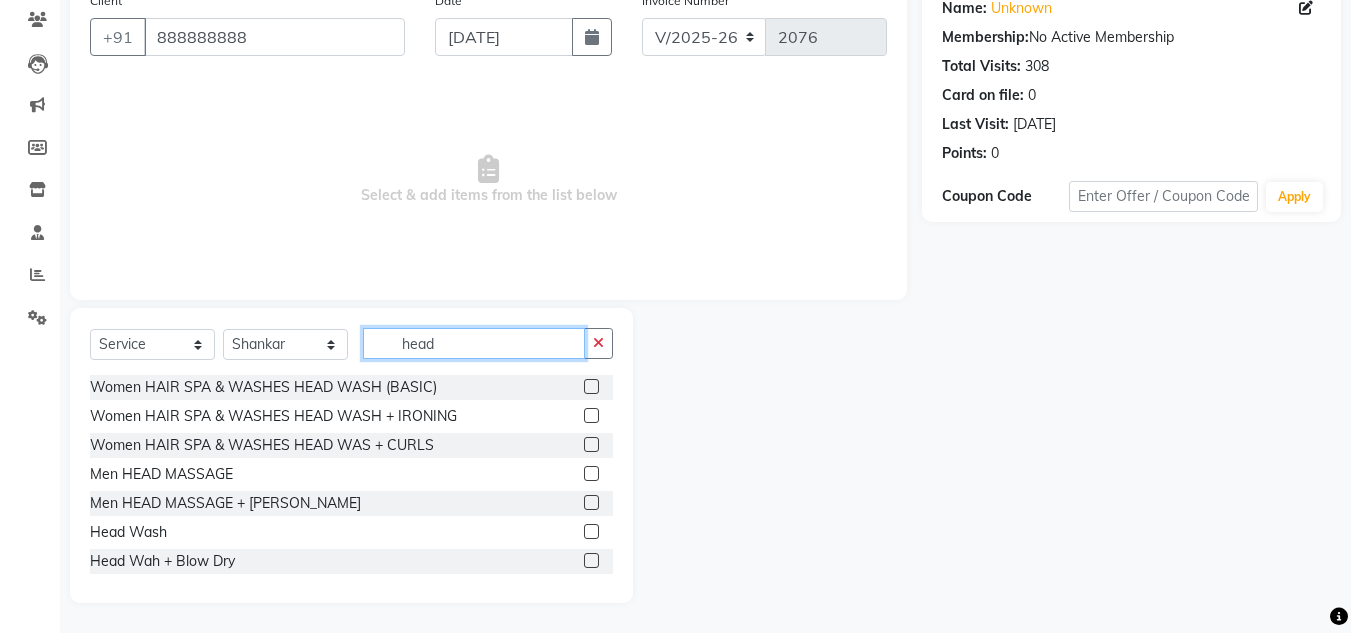 type on "head" 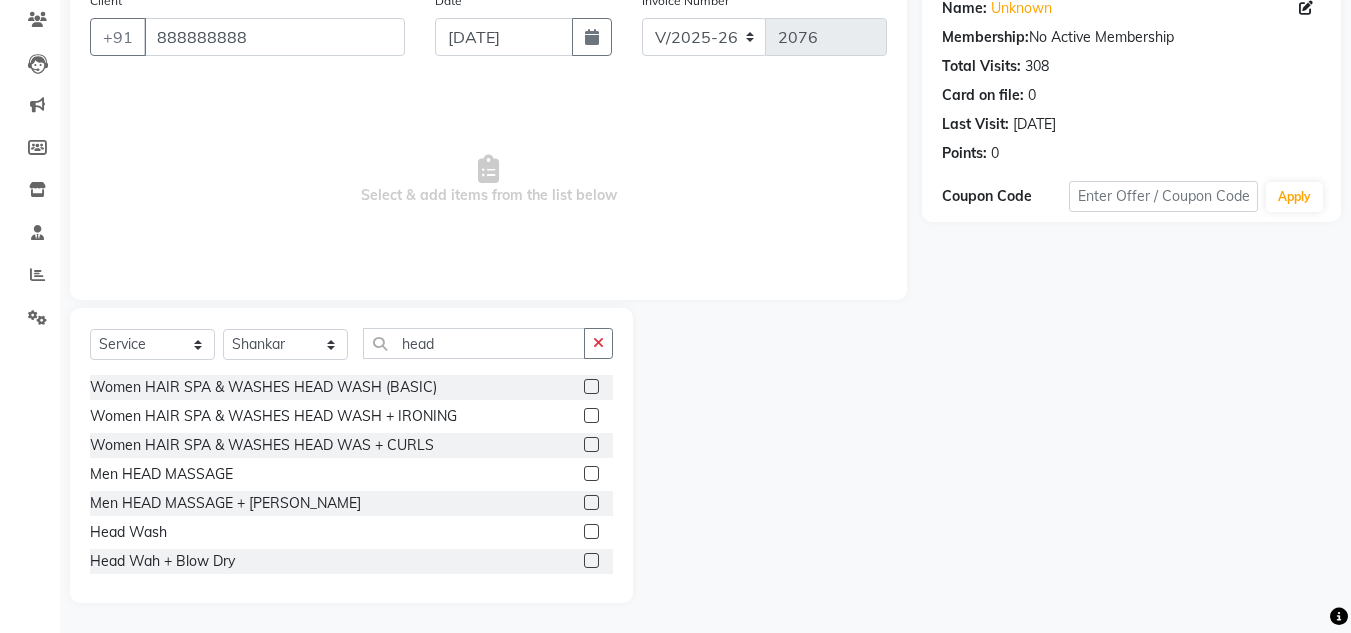 click 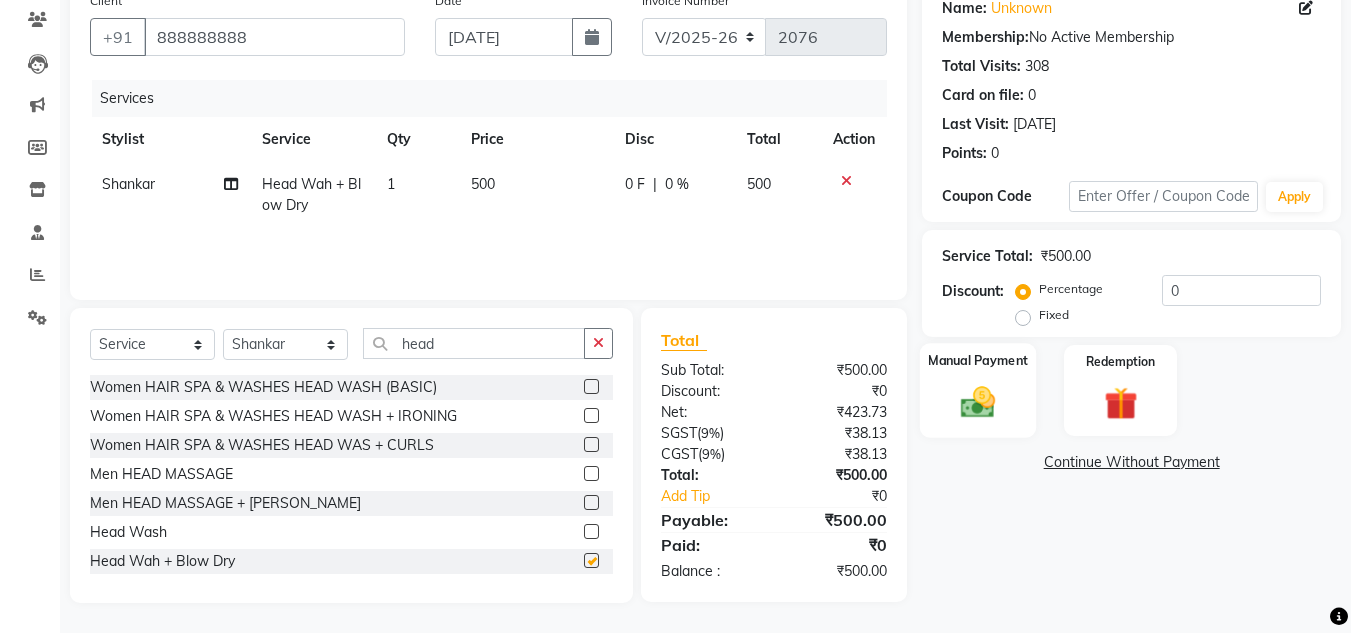 checkbox on "false" 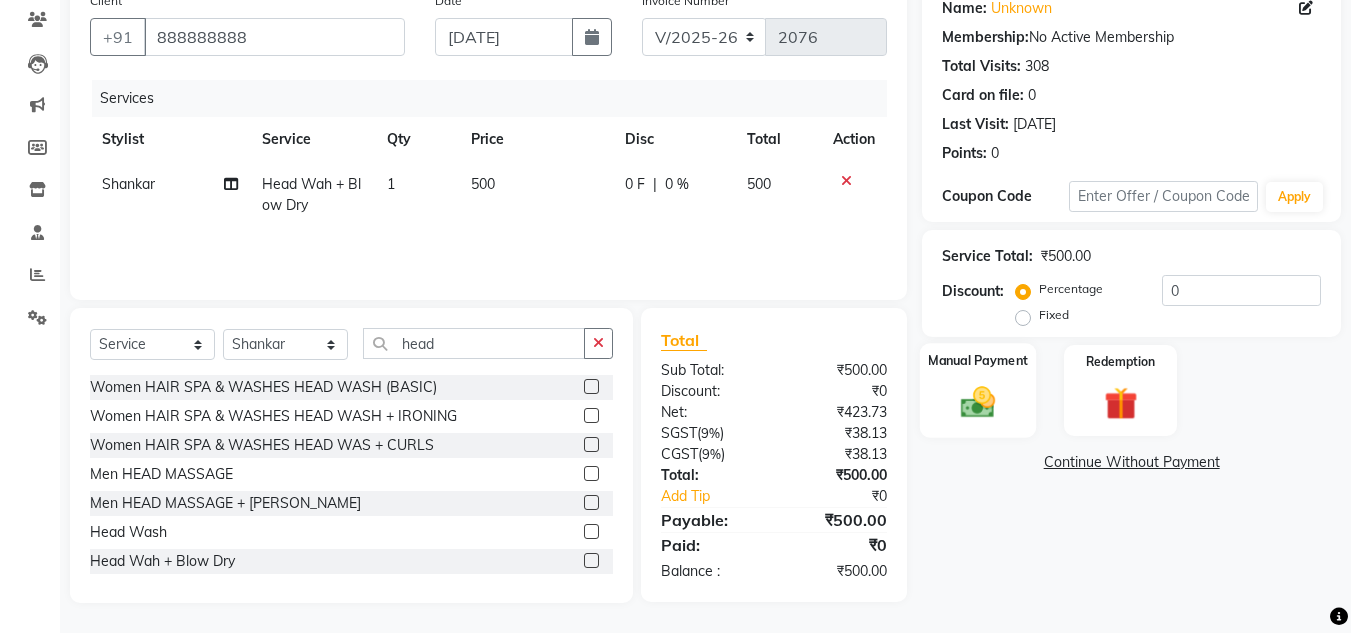 click 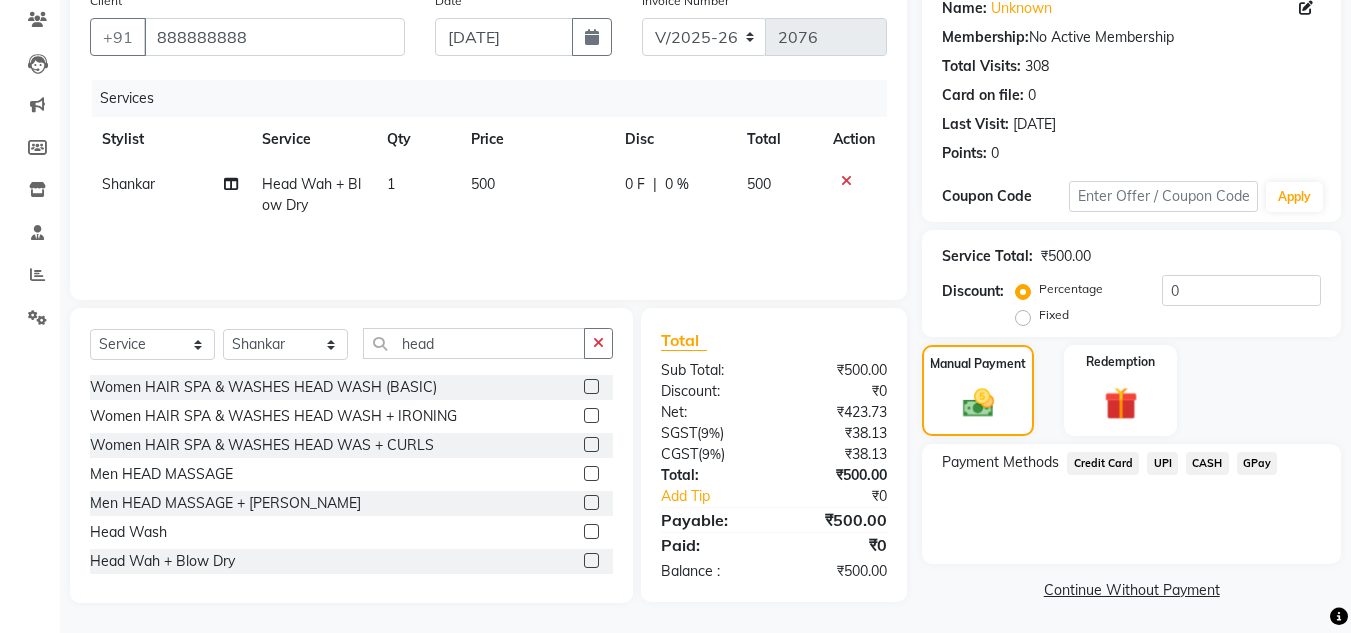 click on "CASH" 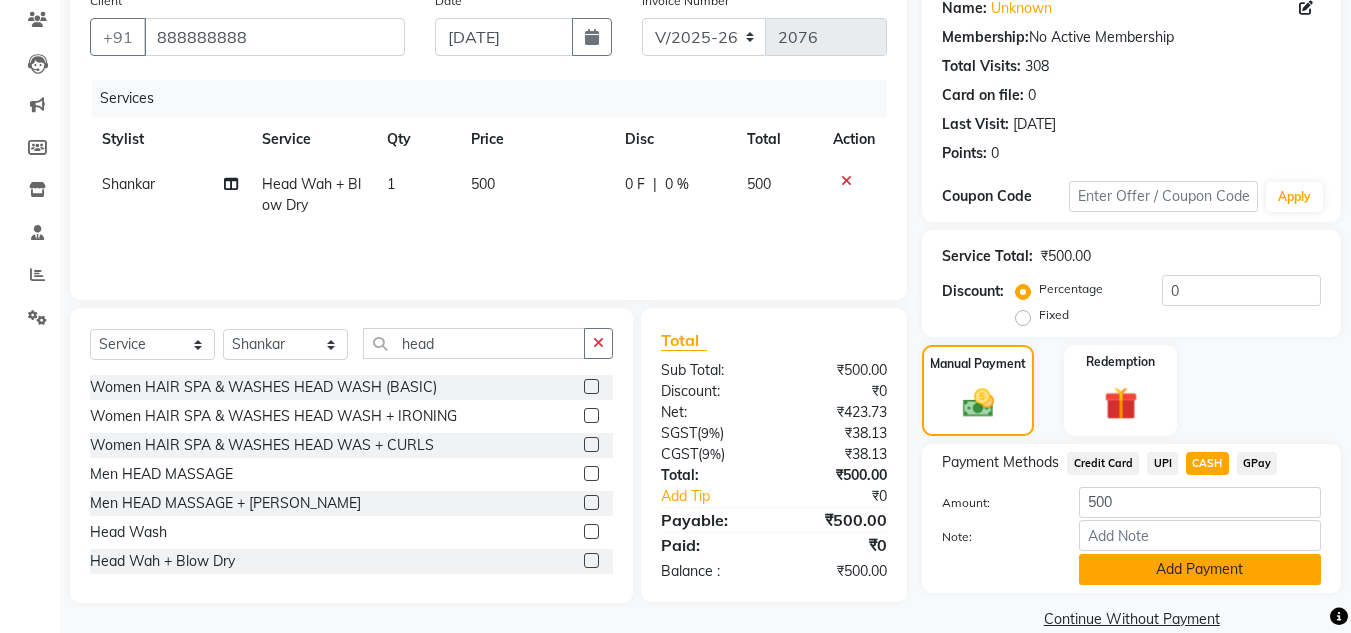 click on "Add Payment" 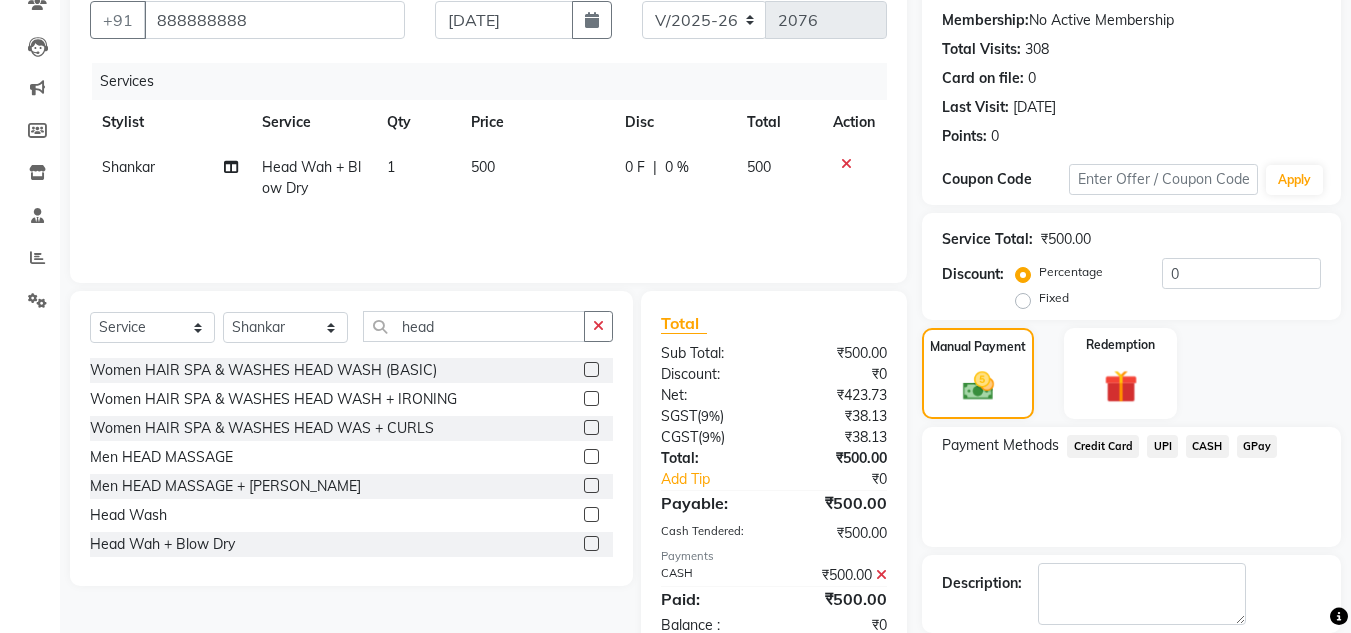 scroll, scrollTop: 281, scrollLeft: 0, axis: vertical 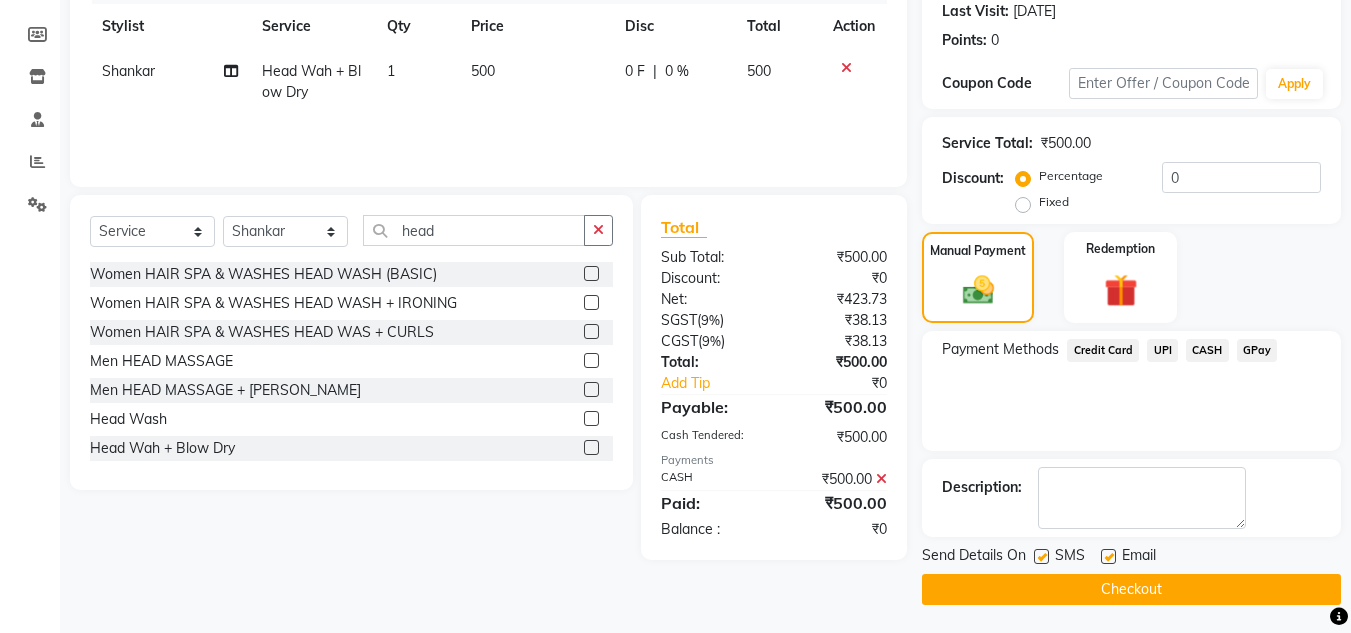 click on "Checkout" 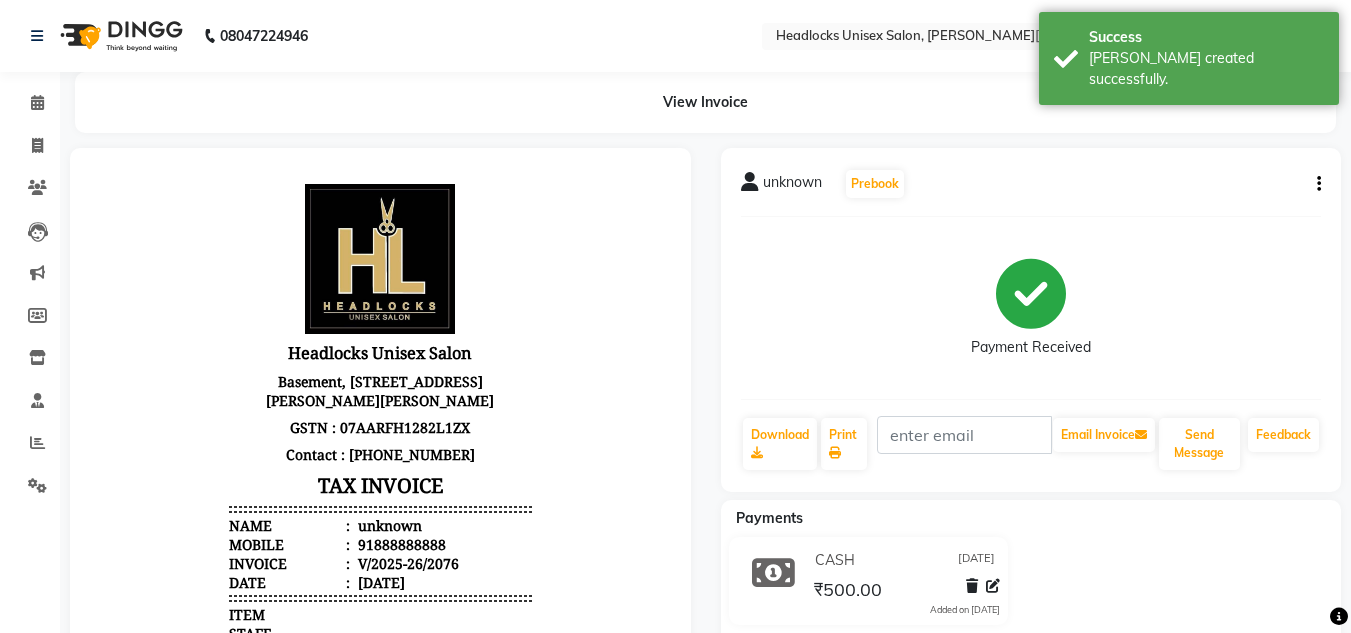 scroll, scrollTop: 0, scrollLeft: 0, axis: both 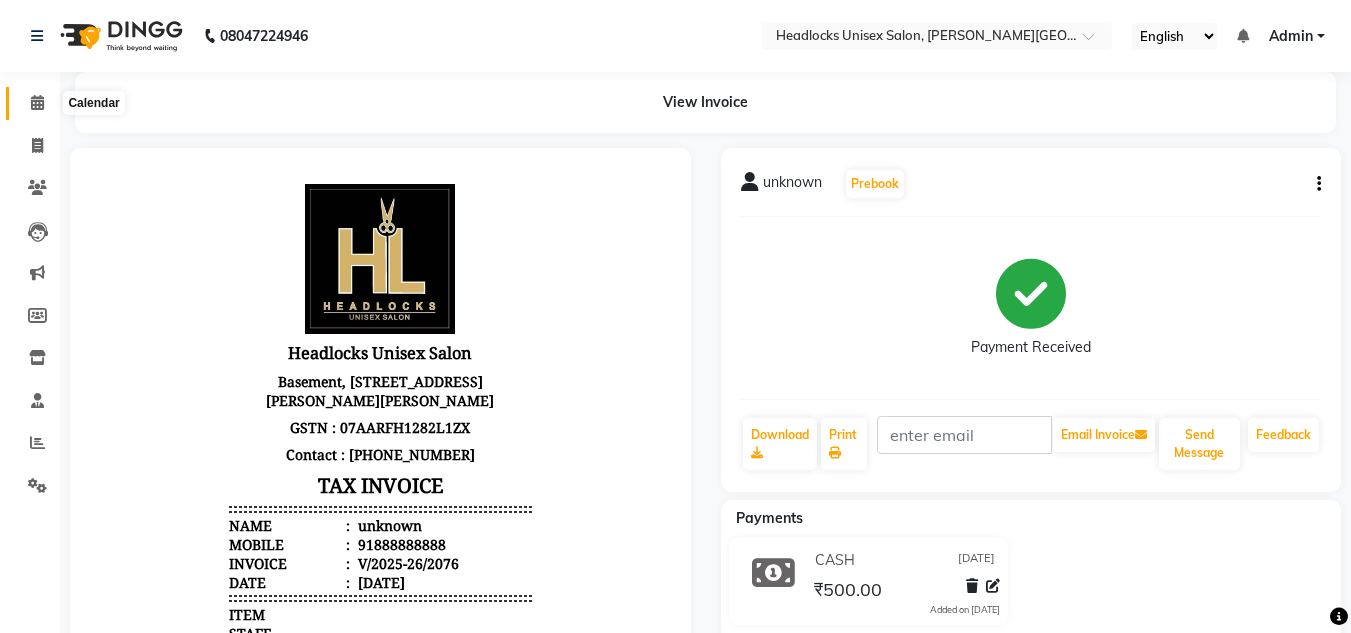 click 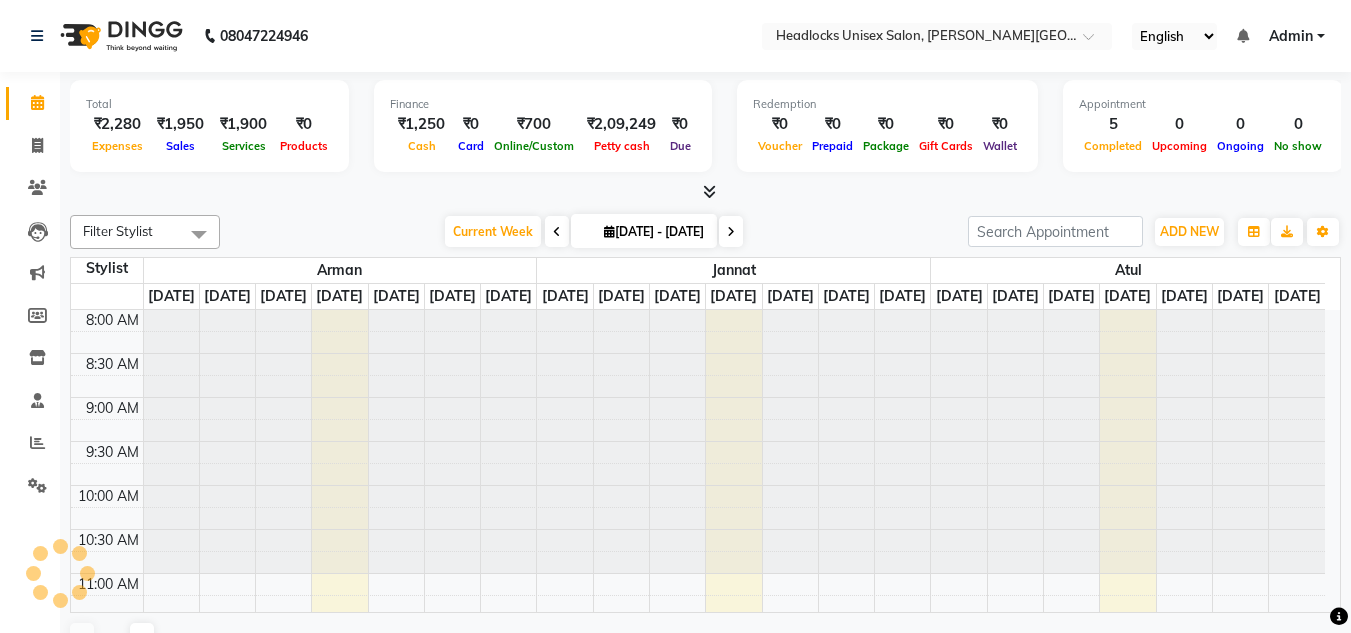 scroll, scrollTop: 745, scrollLeft: 0, axis: vertical 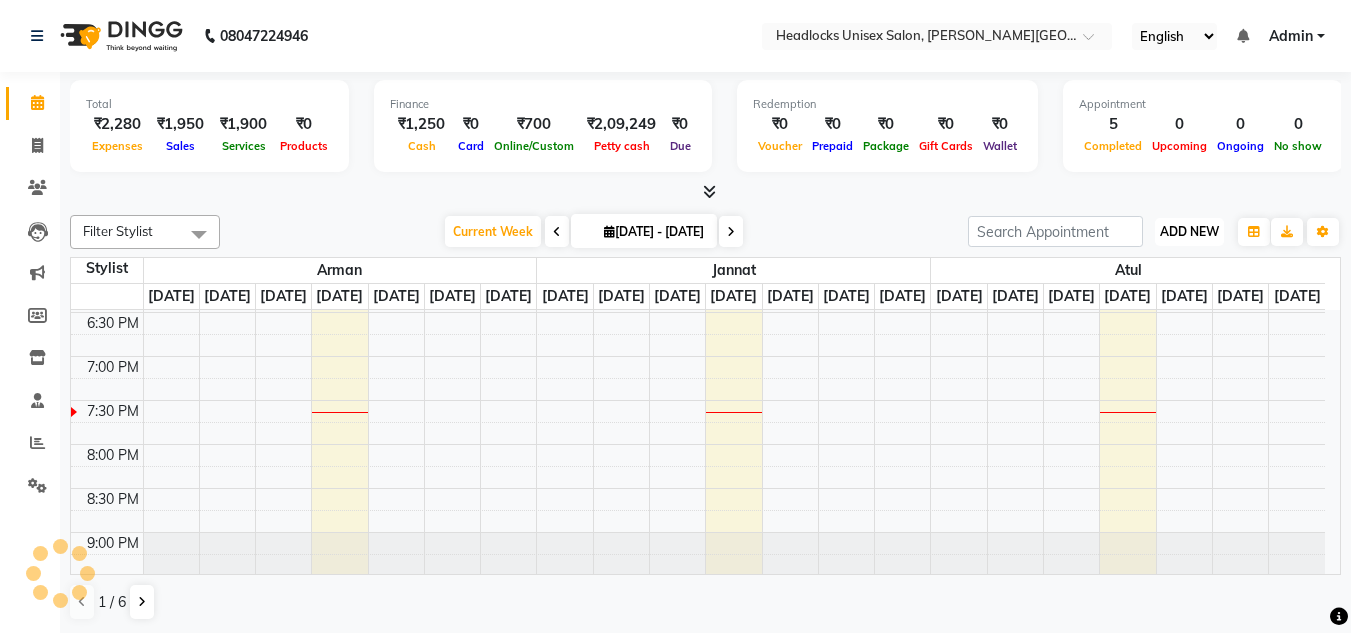 click on "ADD NEW" at bounding box center (1189, 231) 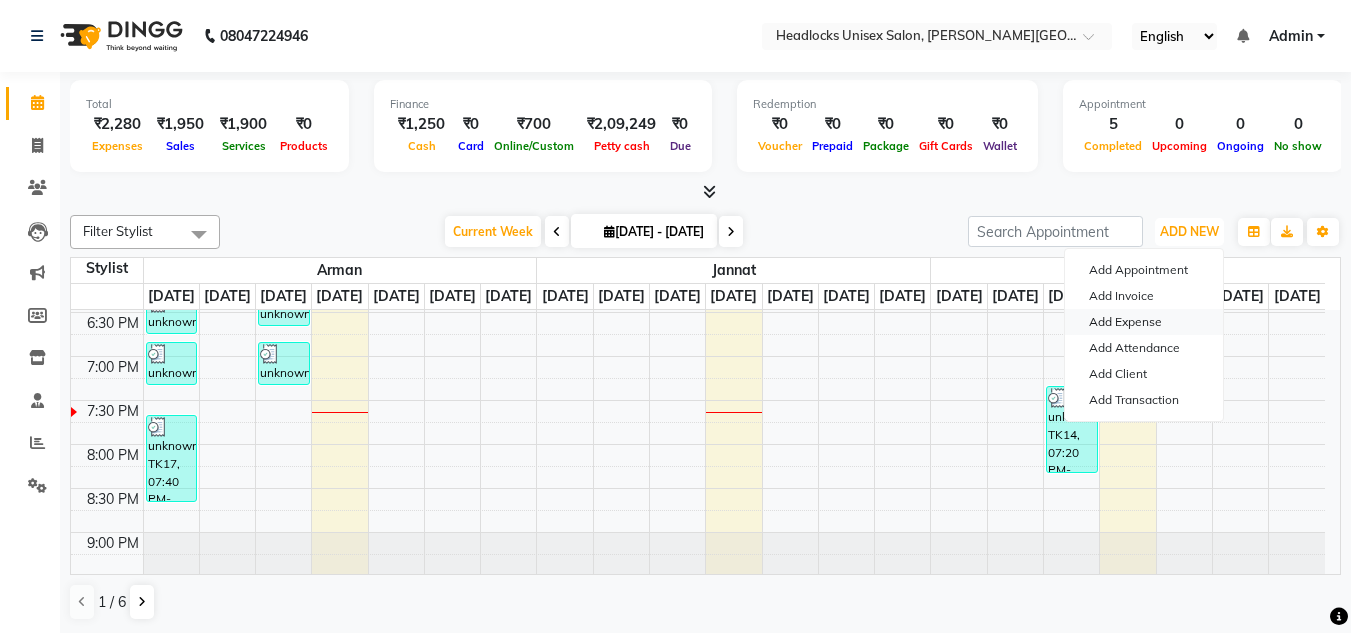 scroll, scrollTop: 0, scrollLeft: 0, axis: both 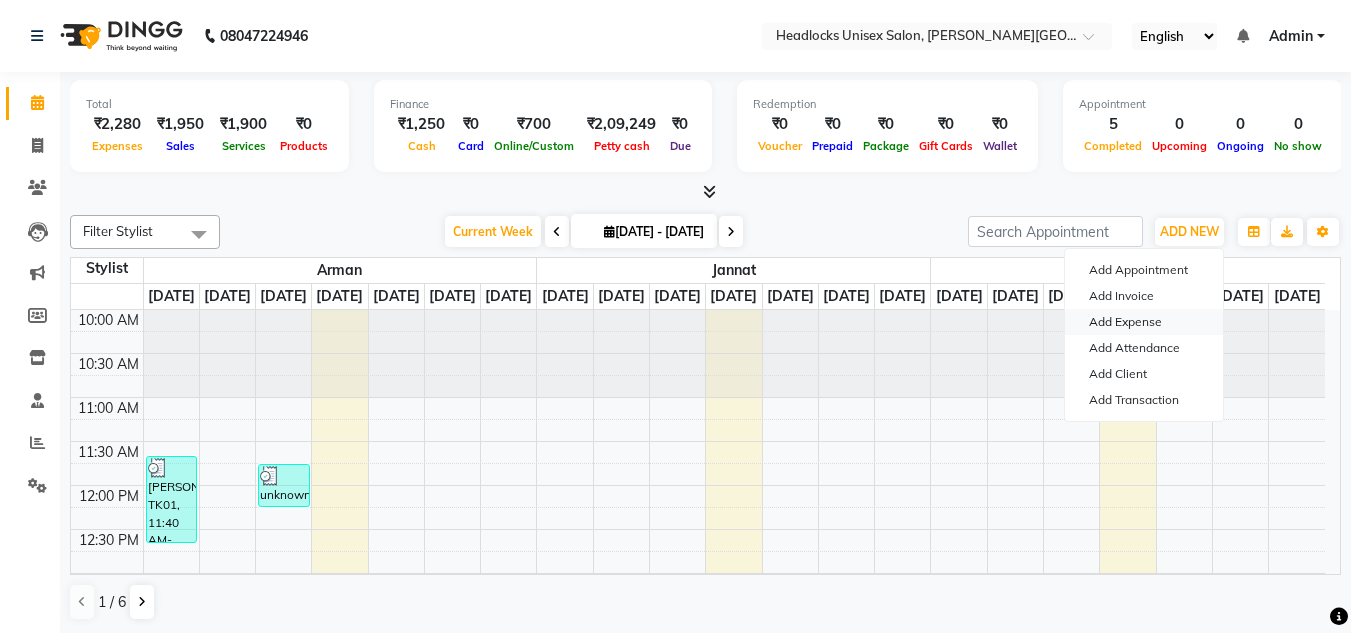 click on "Add Expense" at bounding box center [1144, 322] 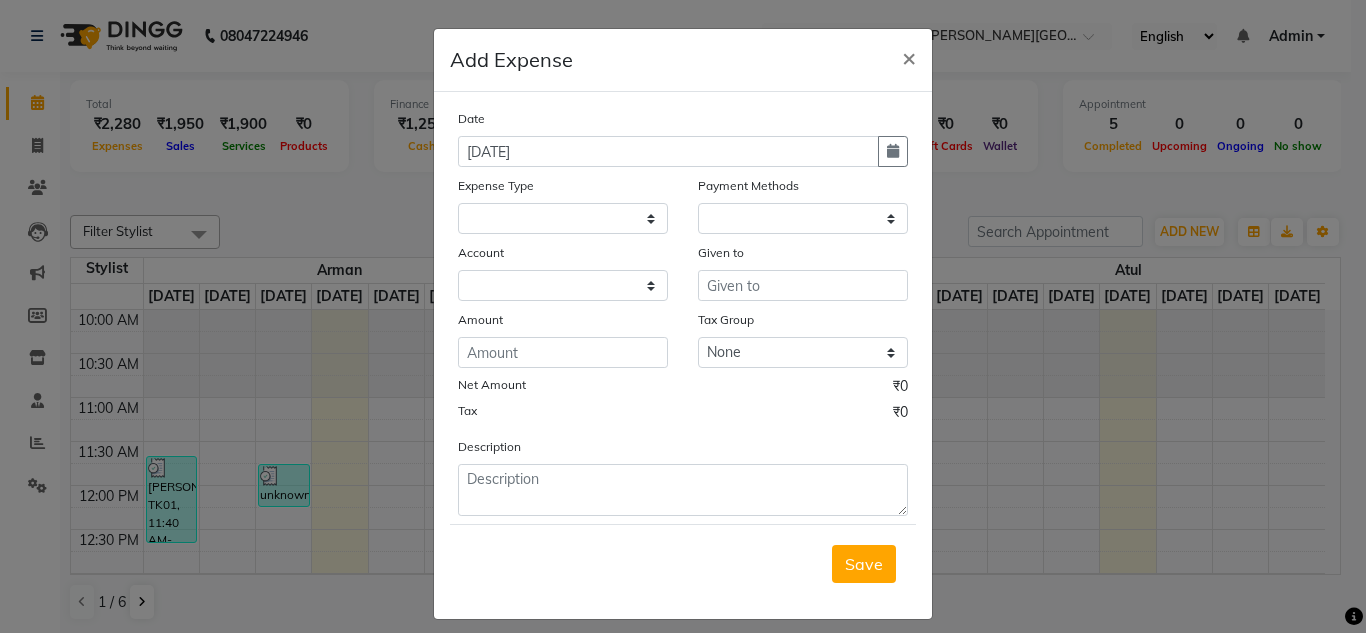 select on "1" 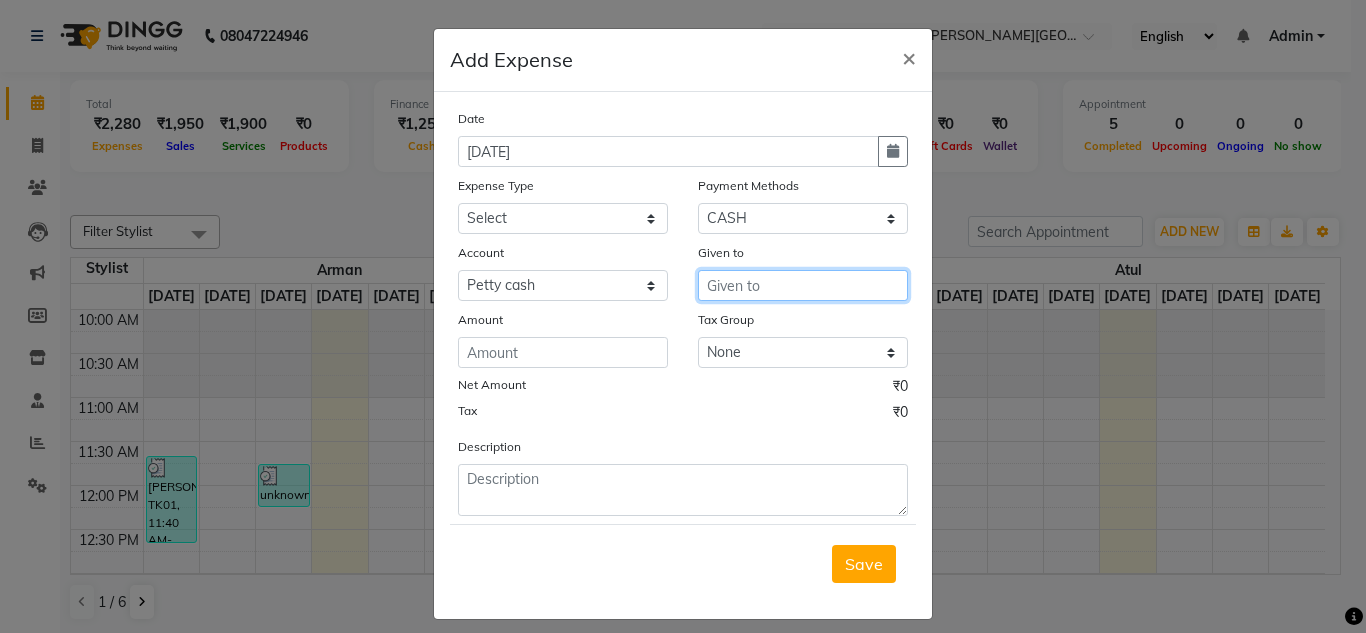 click at bounding box center [803, 285] 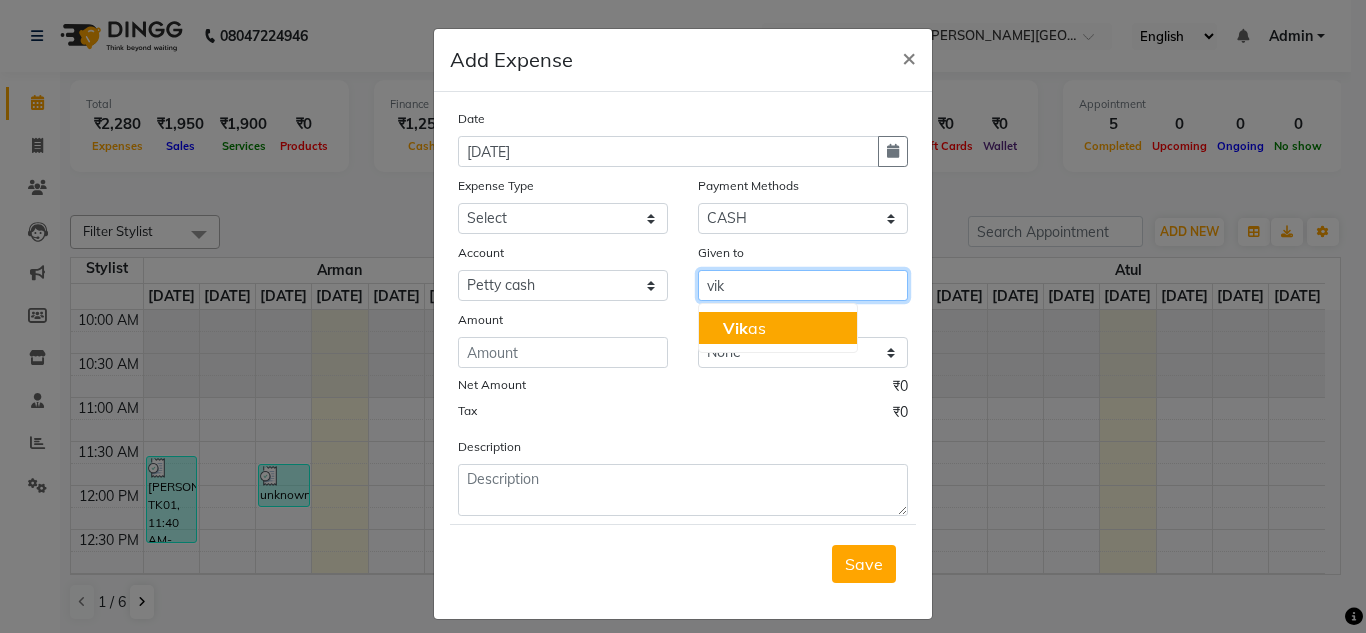 click on "Vik" 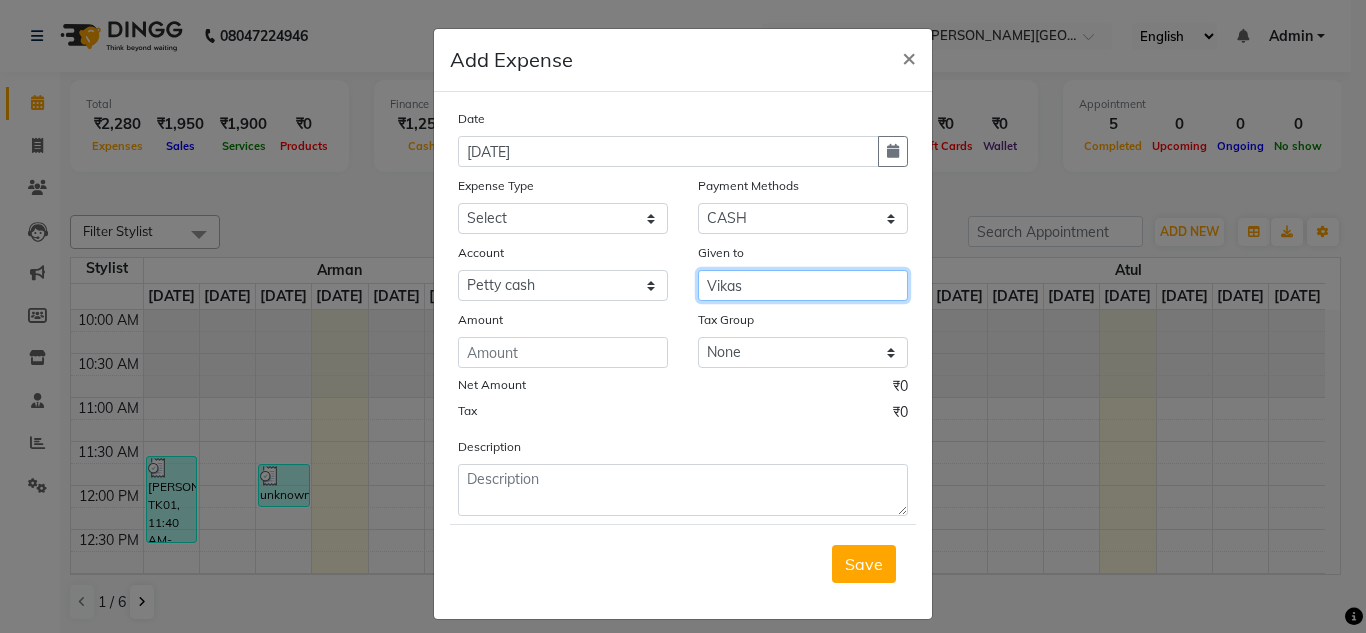 type on "Vikas" 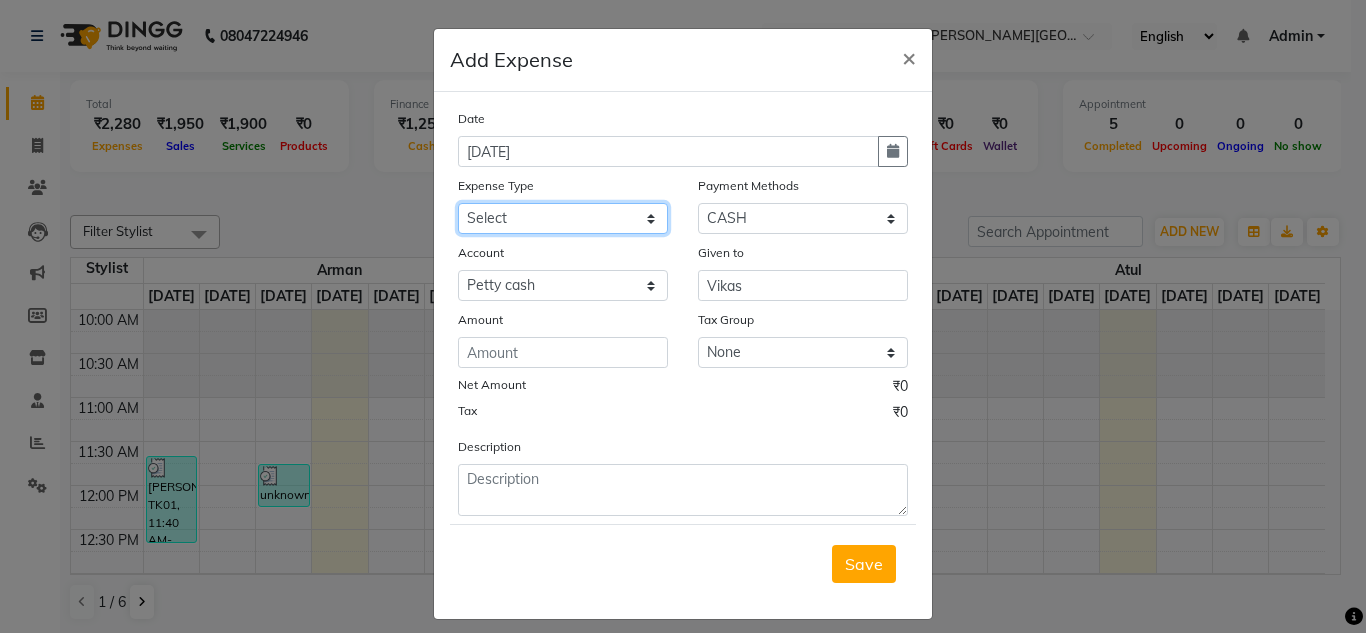 click on "Select Advance Salary Bank charges Car maintenance  Cash transfer to bank Cash transfer to hub charity client food Client Snacks Clinical charges coffee Equipment Fuel Govt fee Incentive Insurance International purchase Loan Repayment Maintenance maintenance Marketing milk Miscellaneous MRA night convence oil Other Pantry pentary item Product product incentive Rent Salary Staff Snacks sugar Tax tea Tea & Refreshment tip urgent stock Utilities water bottles" 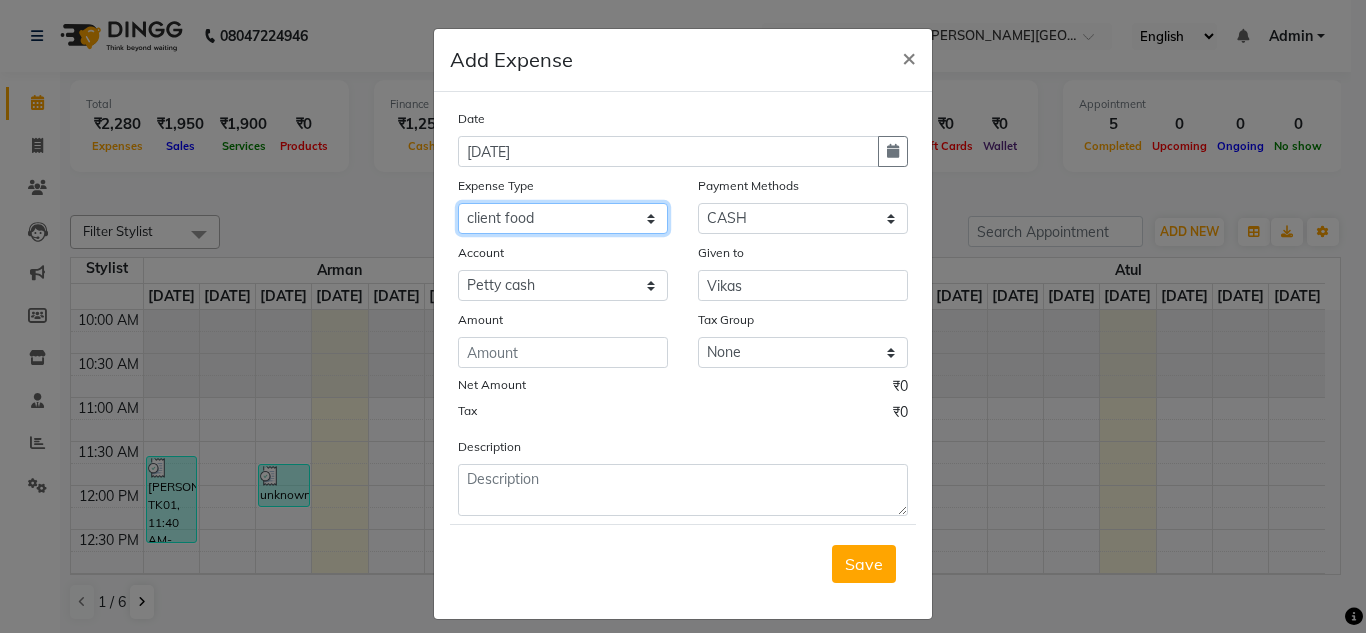 click on "Select Advance Salary Bank charges Car maintenance  Cash transfer to bank Cash transfer to hub charity client food Client Snacks Clinical charges coffee Equipment Fuel Govt fee Incentive Insurance International purchase Loan Repayment Maintenance maintenance Marketing milk Miscellaneous MRA night convence oil Other Pantry pentary item Product product incentive Rent Salary Staff Snacks sugar Tax tea Tea & Refreshment tip urgent stock Utilities water bottles" 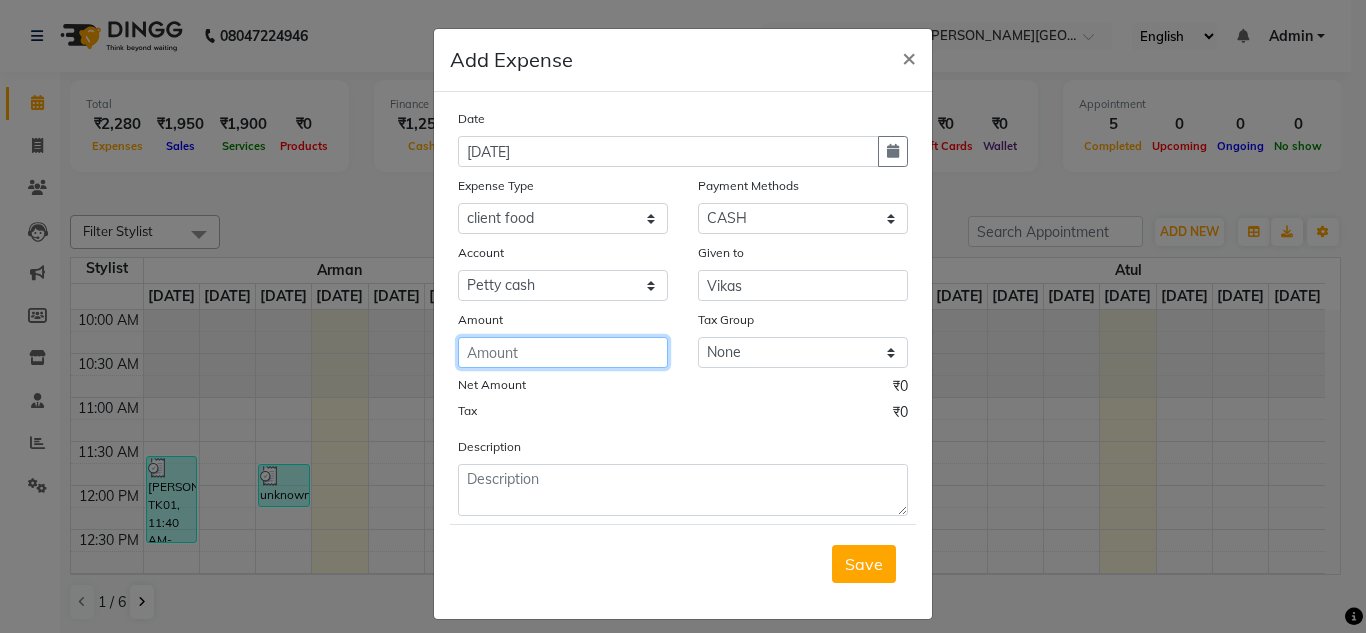 click 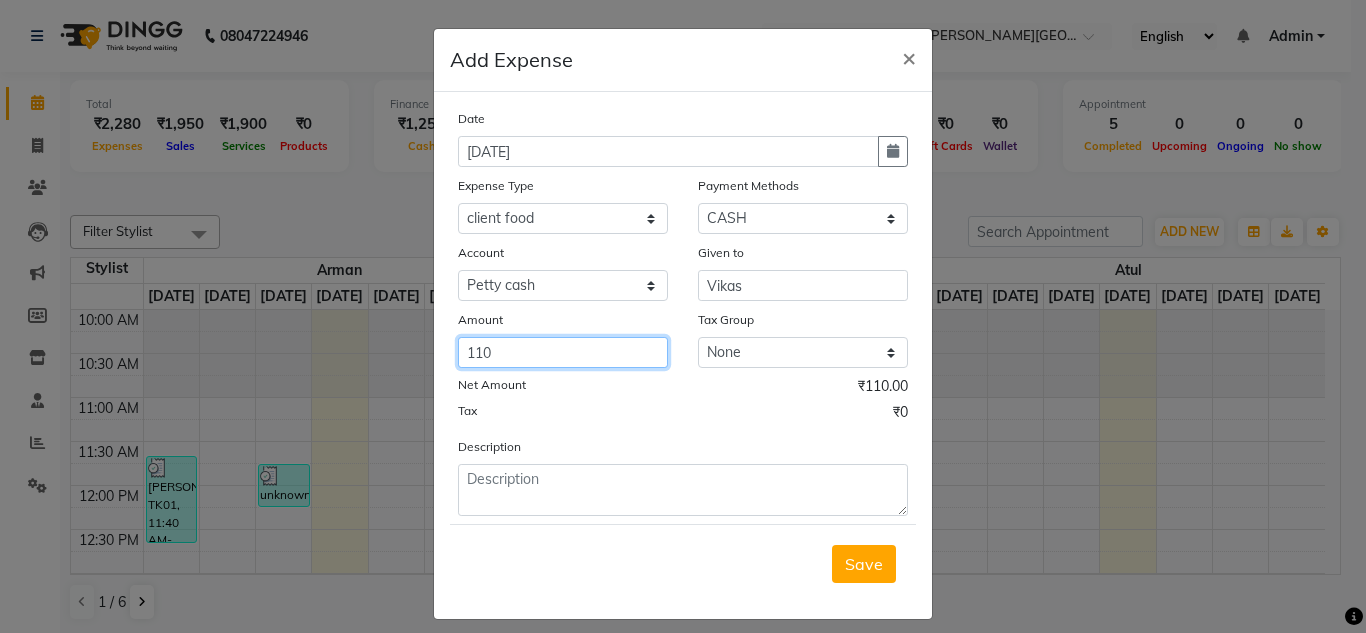 type on "110" 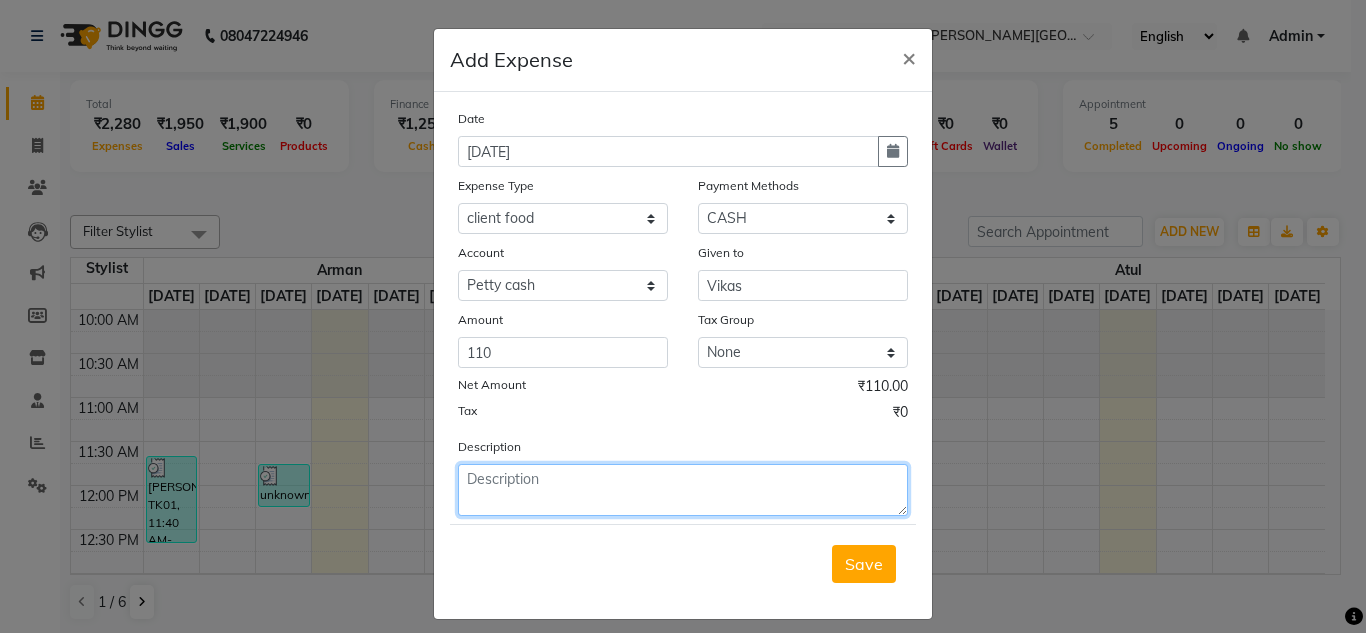 click 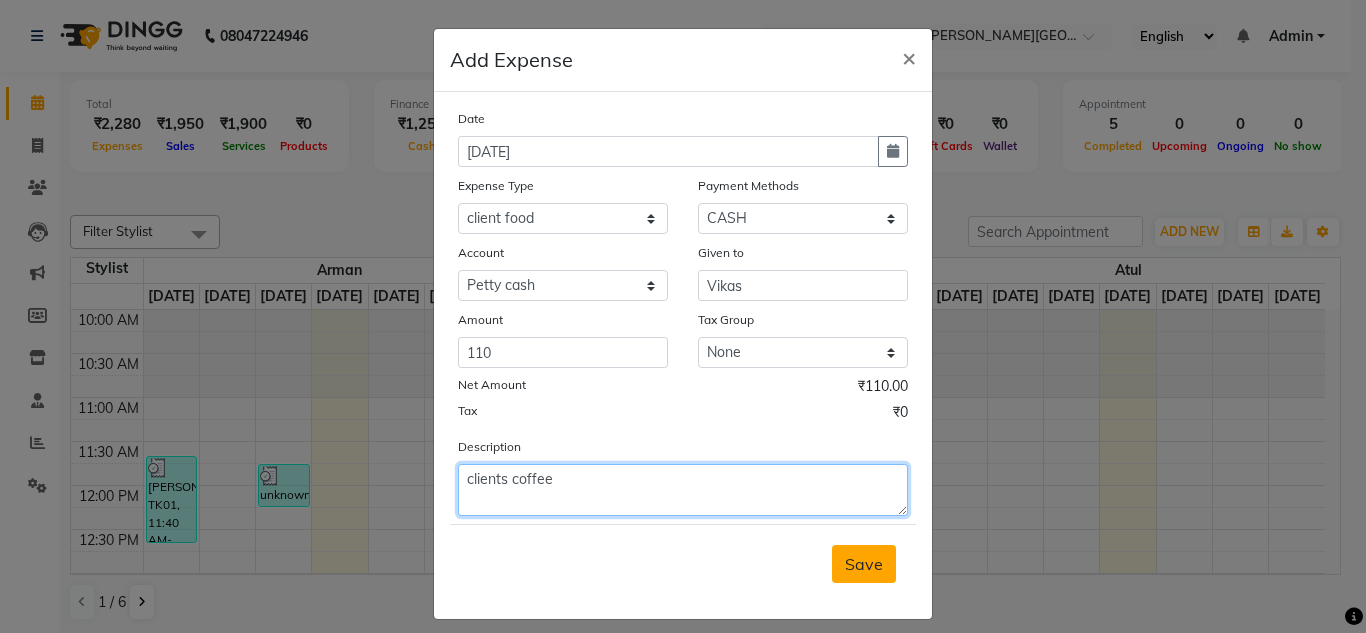type on "clients coffee" 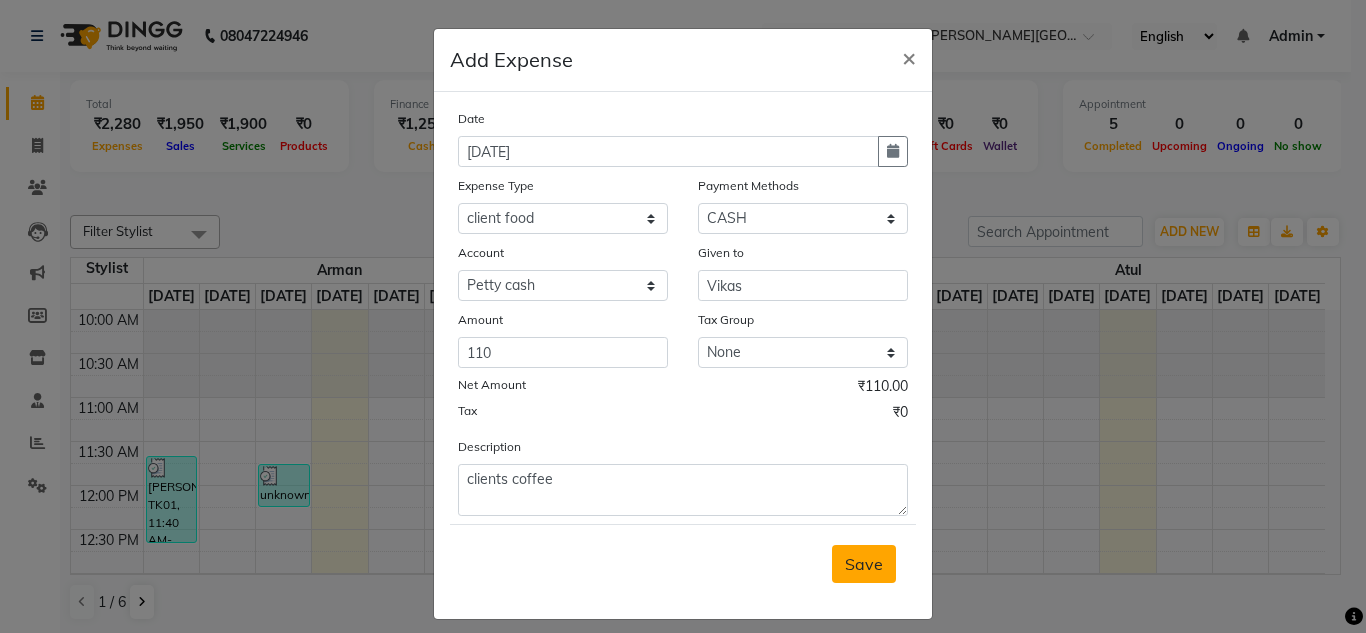 click on "Save" at bounding box center (864, 564) 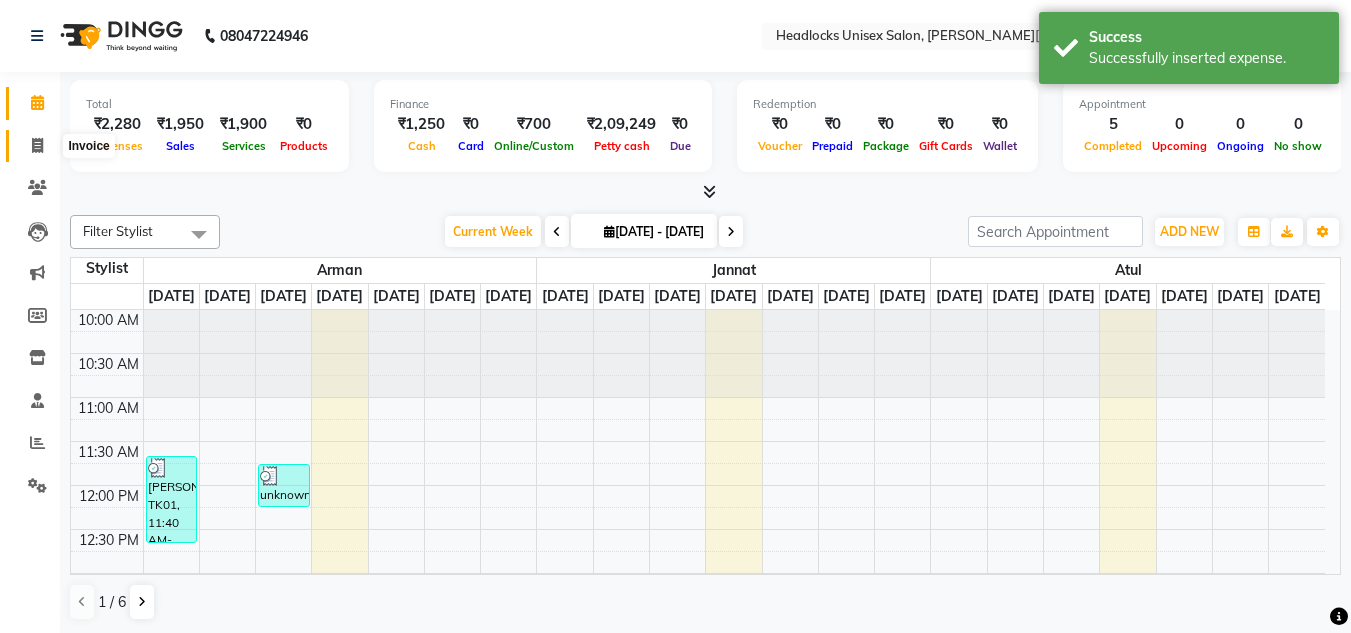 click 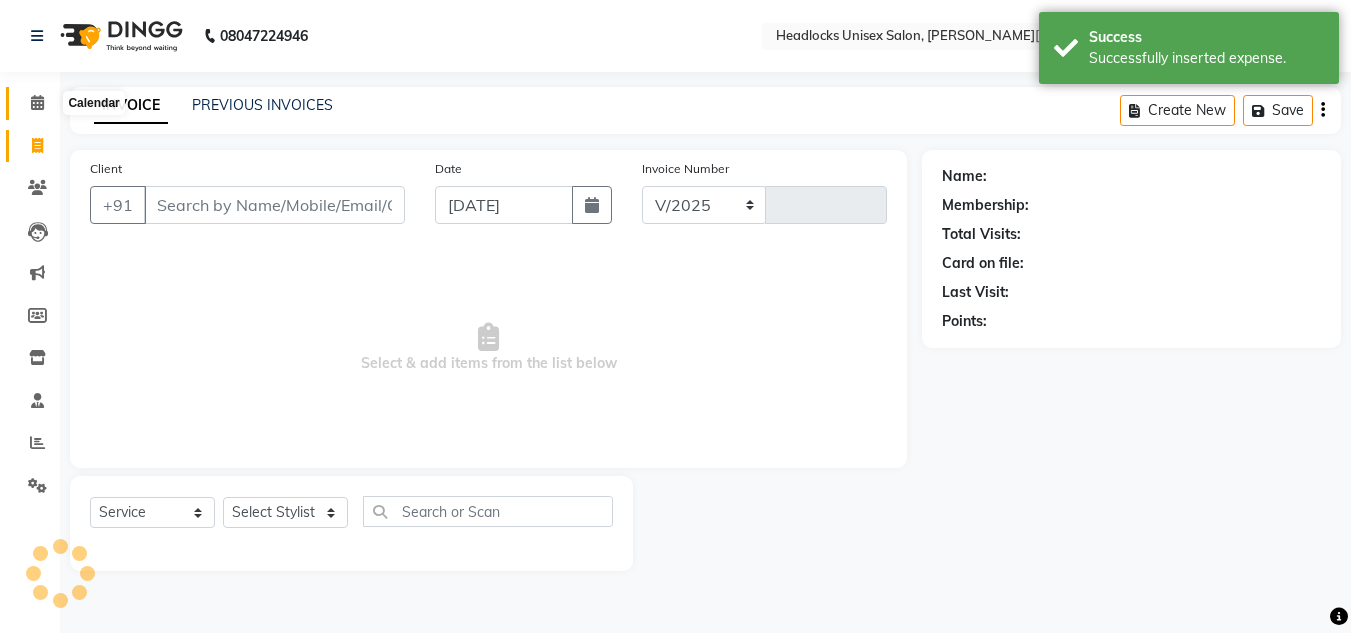 select on "6850" 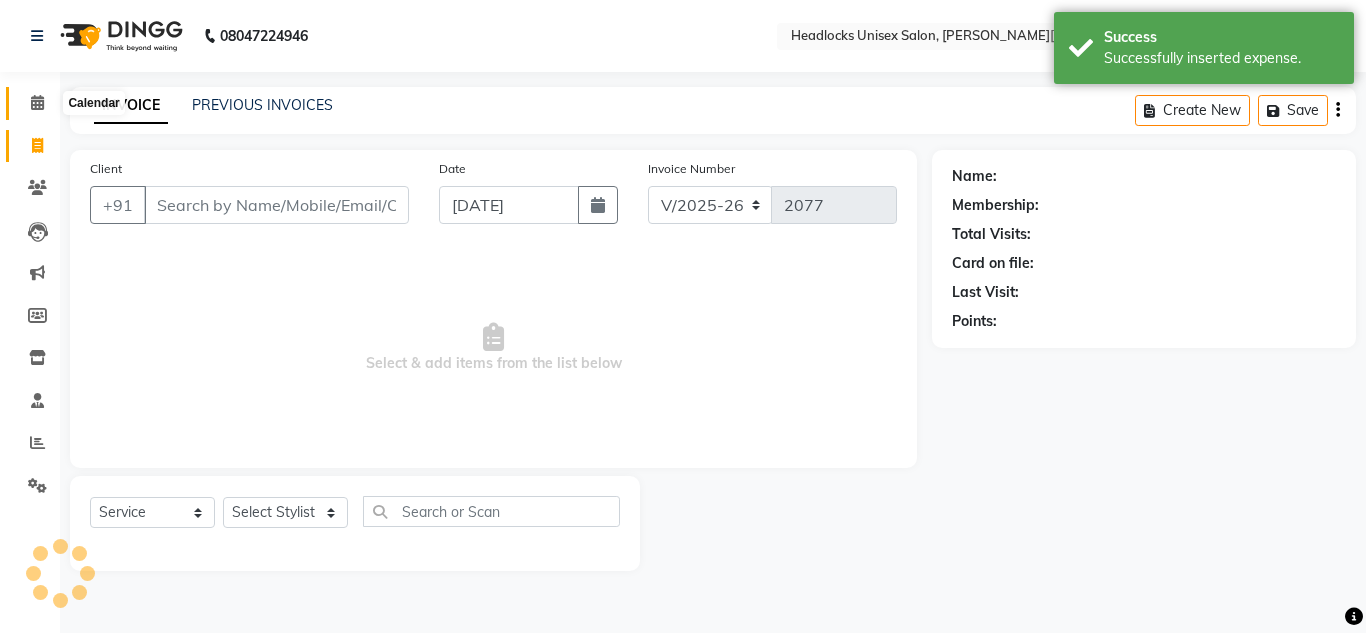 click 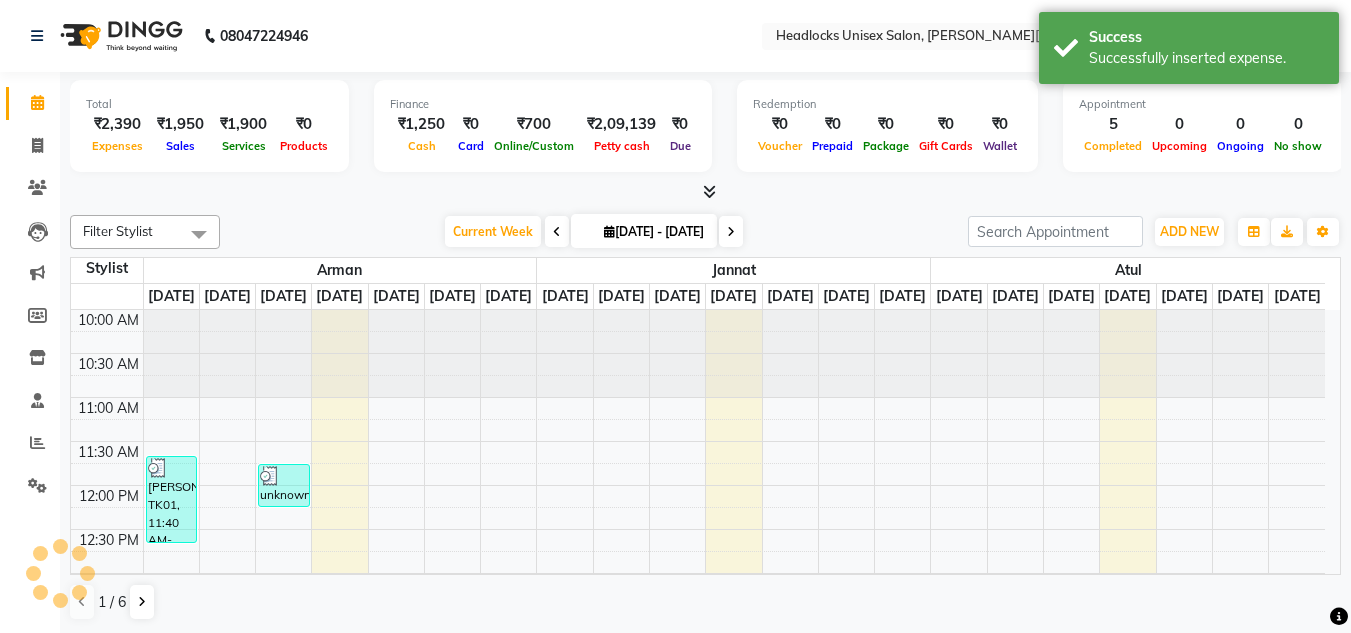 scroll, scrollTop: 0, scrollLeft: 0, axis: both 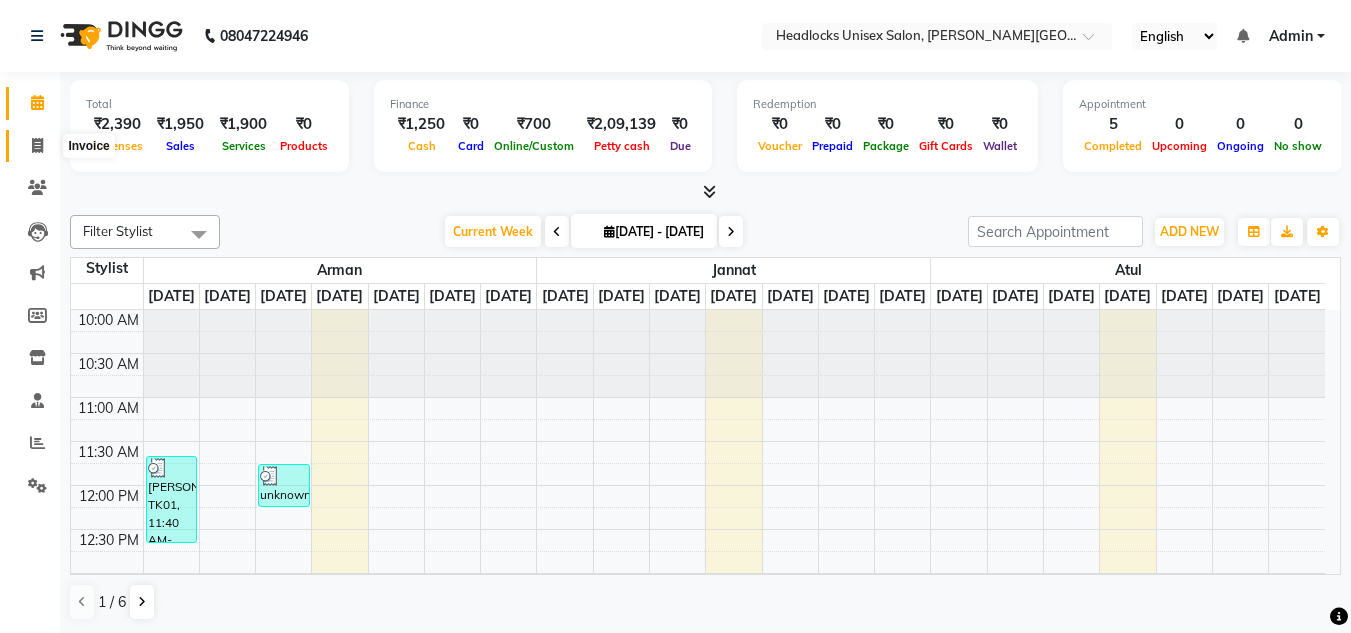 click 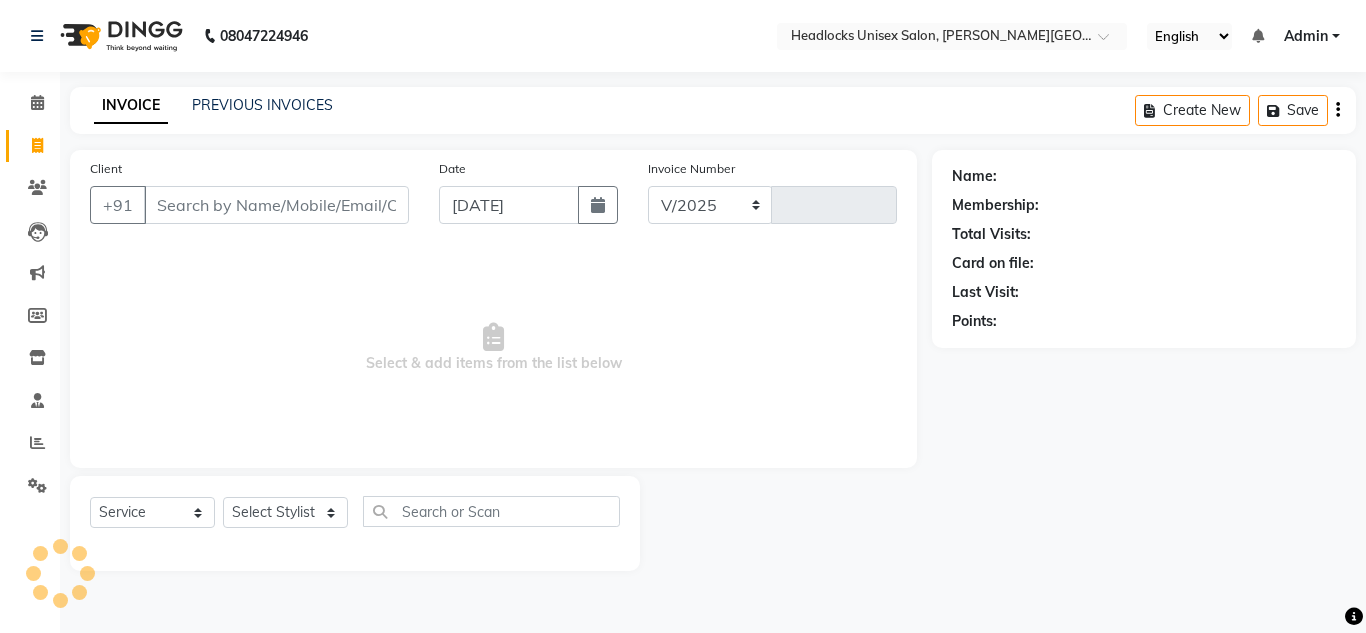 select on "6850" 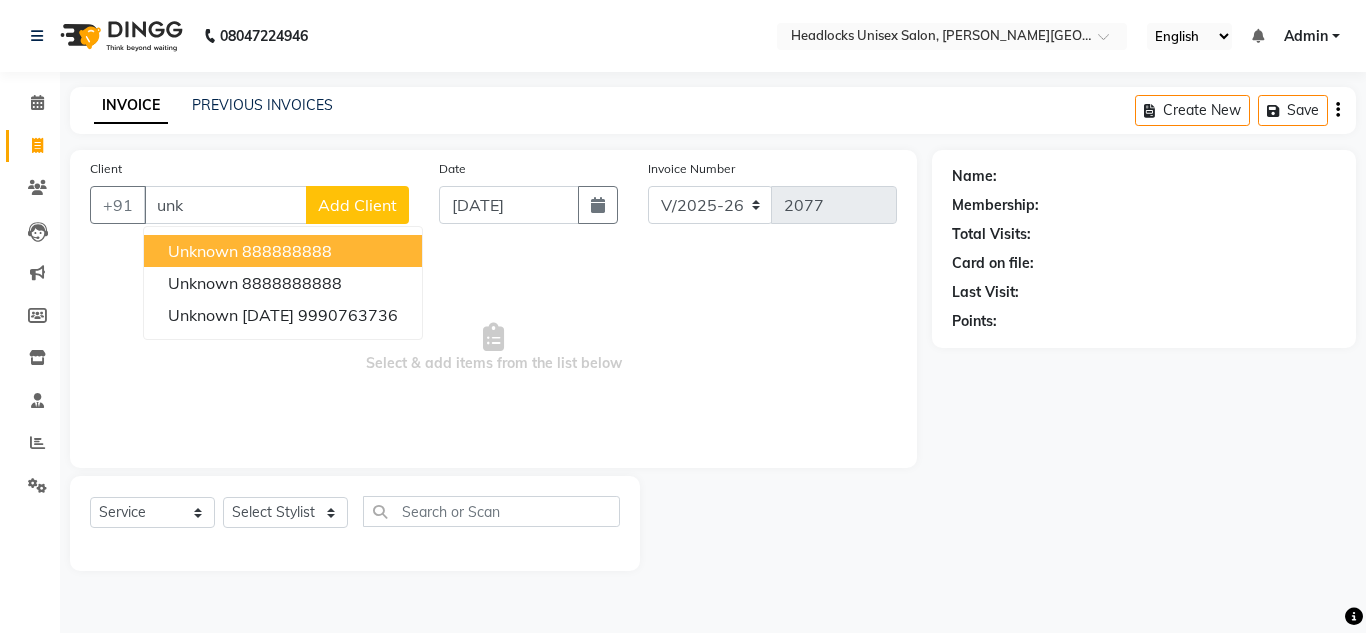 click on "unknown" at bounding box center (203, 251) 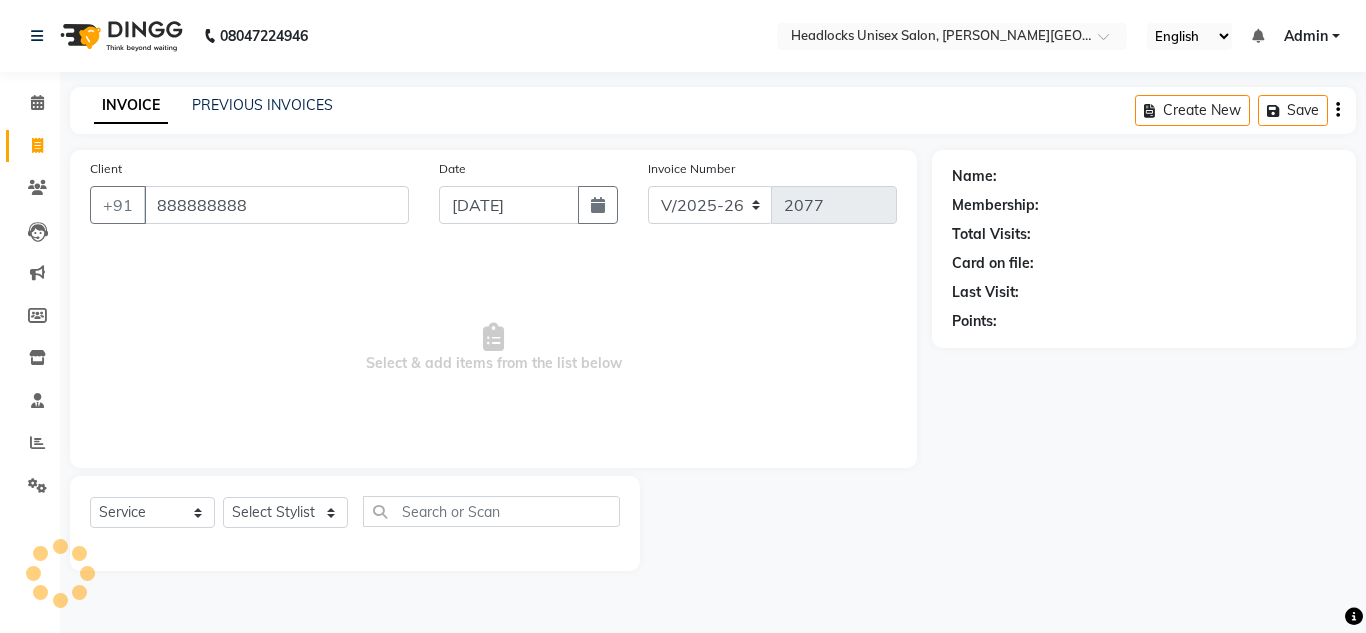 type on "888888888" 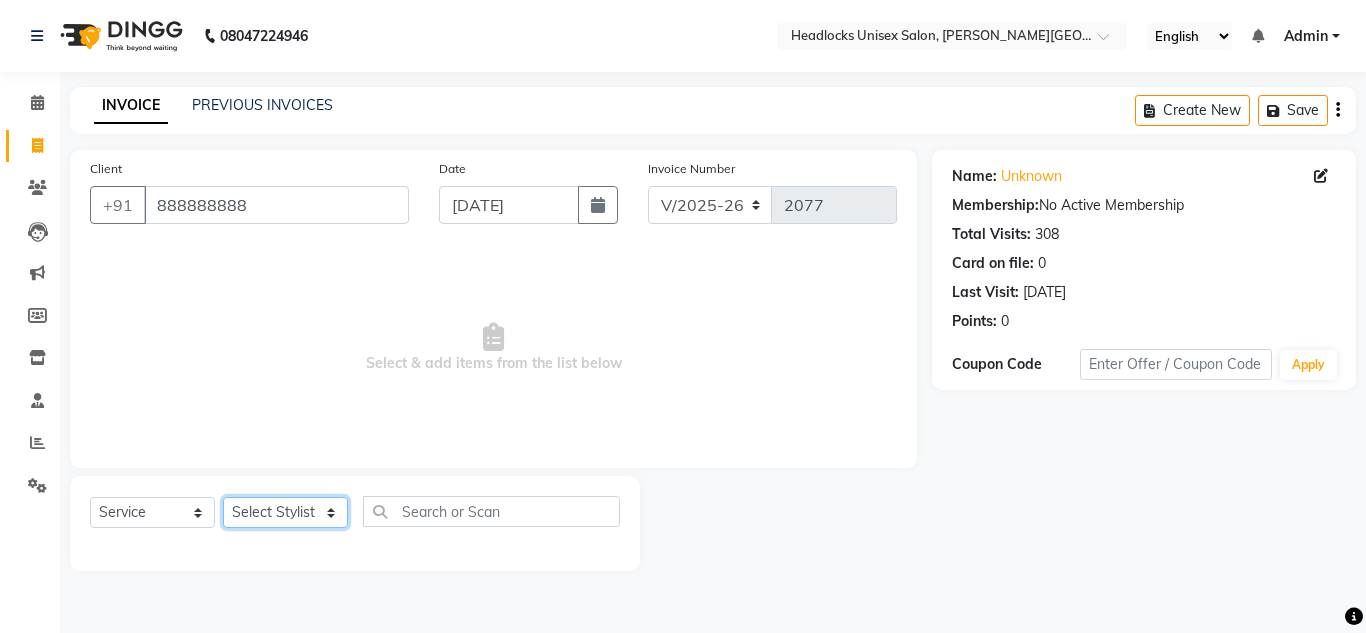 click on "Select Stylist [PERSON_NAME] Jannat Kaif [DATE] Lucky [PERSON_NAME] Pinky [PERSON_NAME] [PERSON_NAME] [PERSON_NAME] [PERSON_NAME] Suraj Vikas [PERSON_NAME] [PERSON_NAME]" 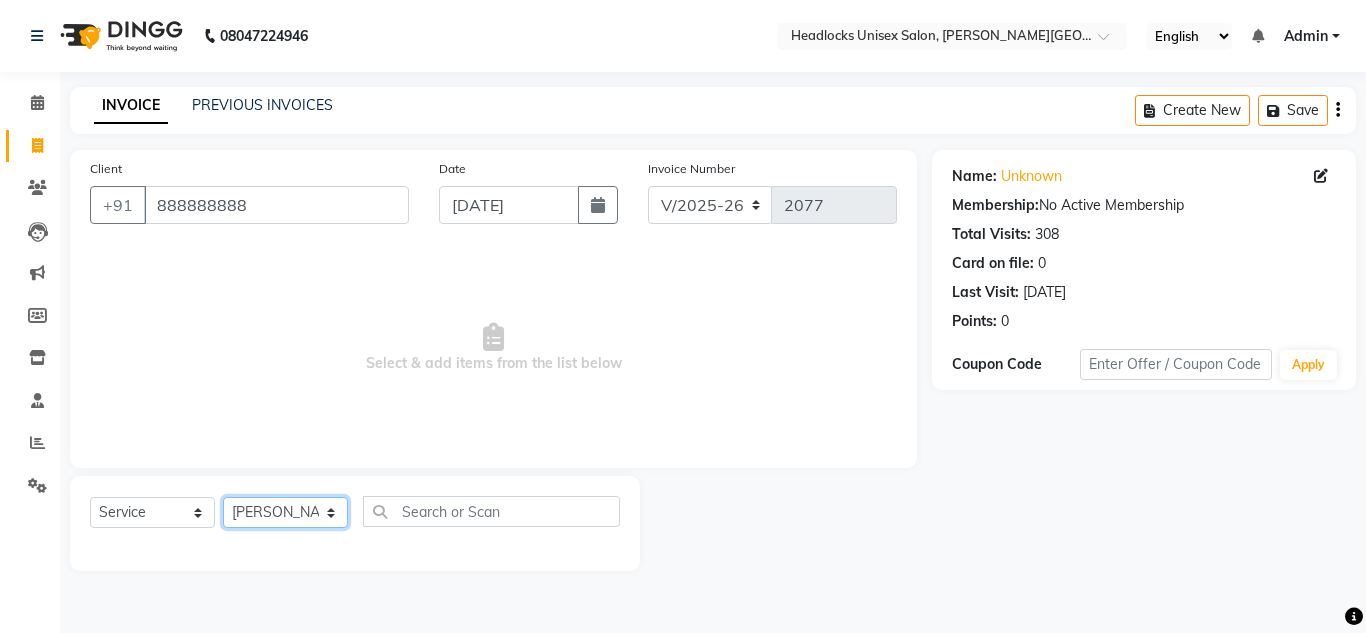 click on "Select Stylist [PERSON_NAME] Jannat Kaif [DATE] Lucky [PERSON_NAME] Pinky [PERSON_NAME] [PERSON_NAME] [PERSON_NAME] [PERSON_NAME] Suraj Vikas [PERSON_NAME] [PERSON_NAME]" 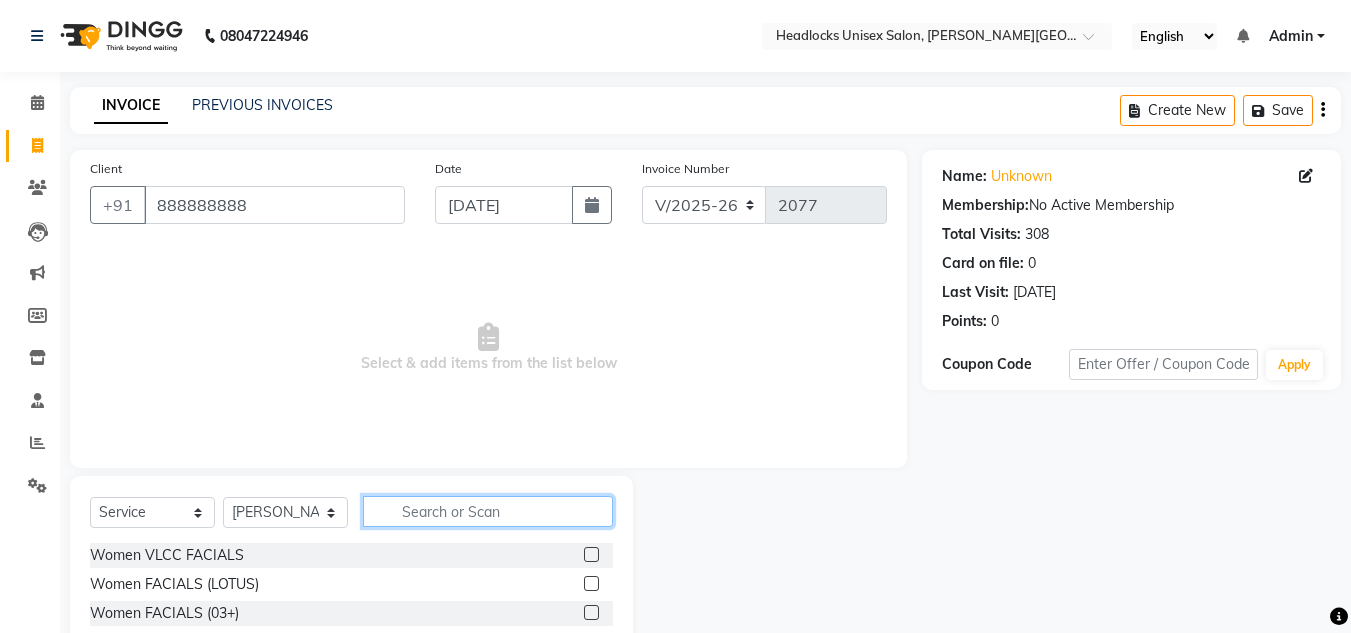 click 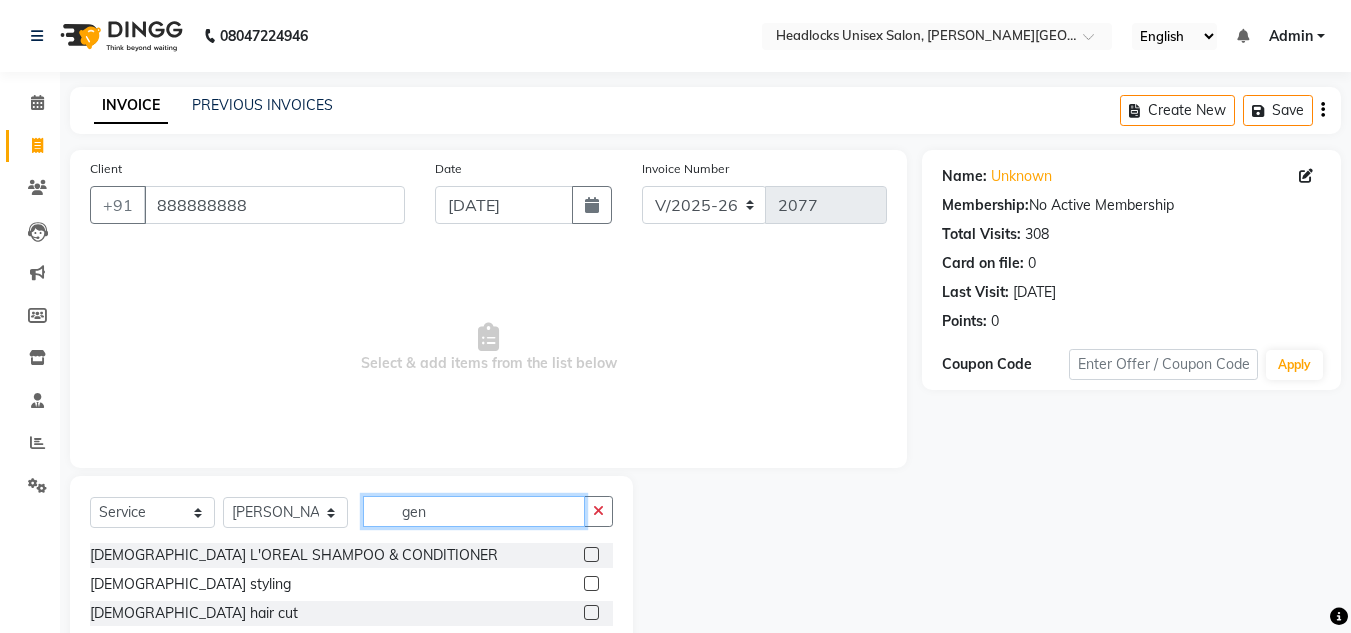 scroll, scrollTop: 141, scrollLeft: 0, axis: vertical 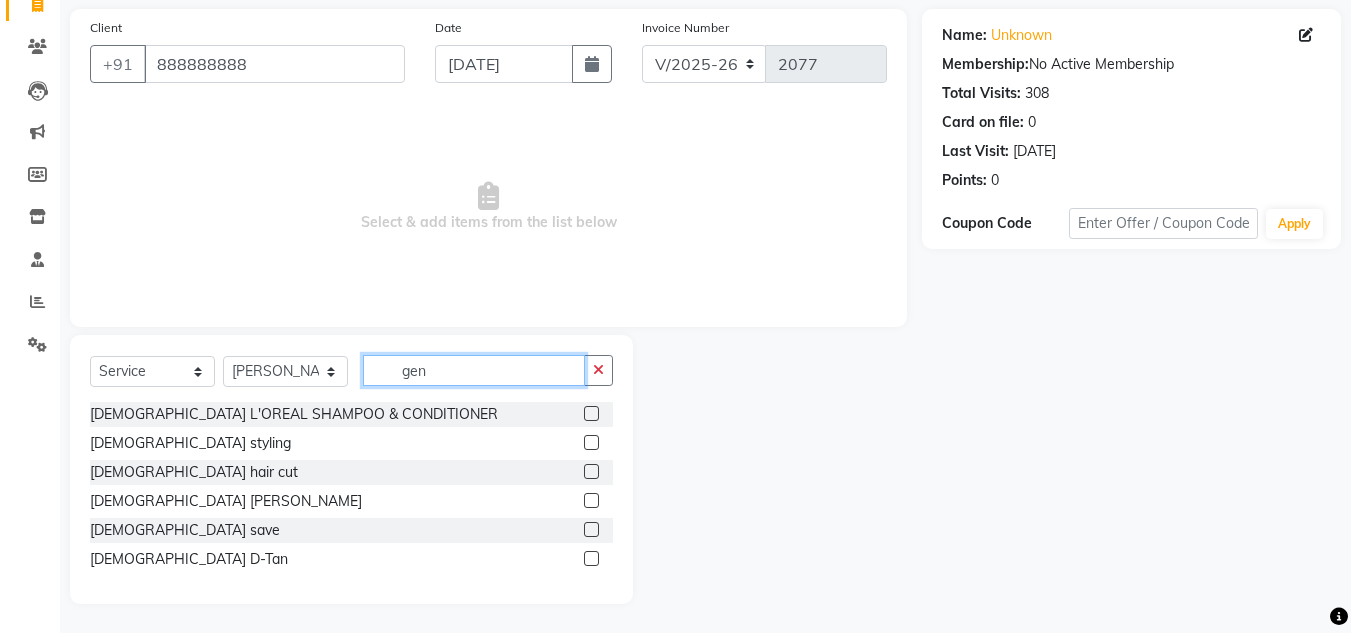 type on "gen" 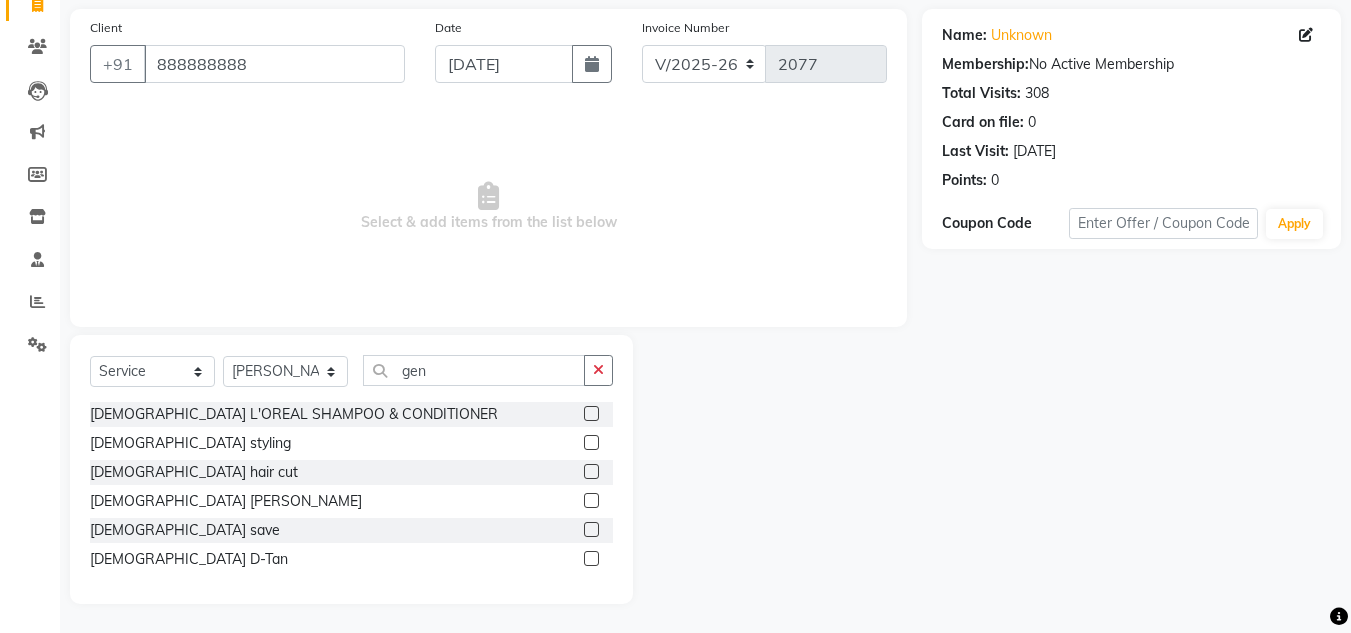 click 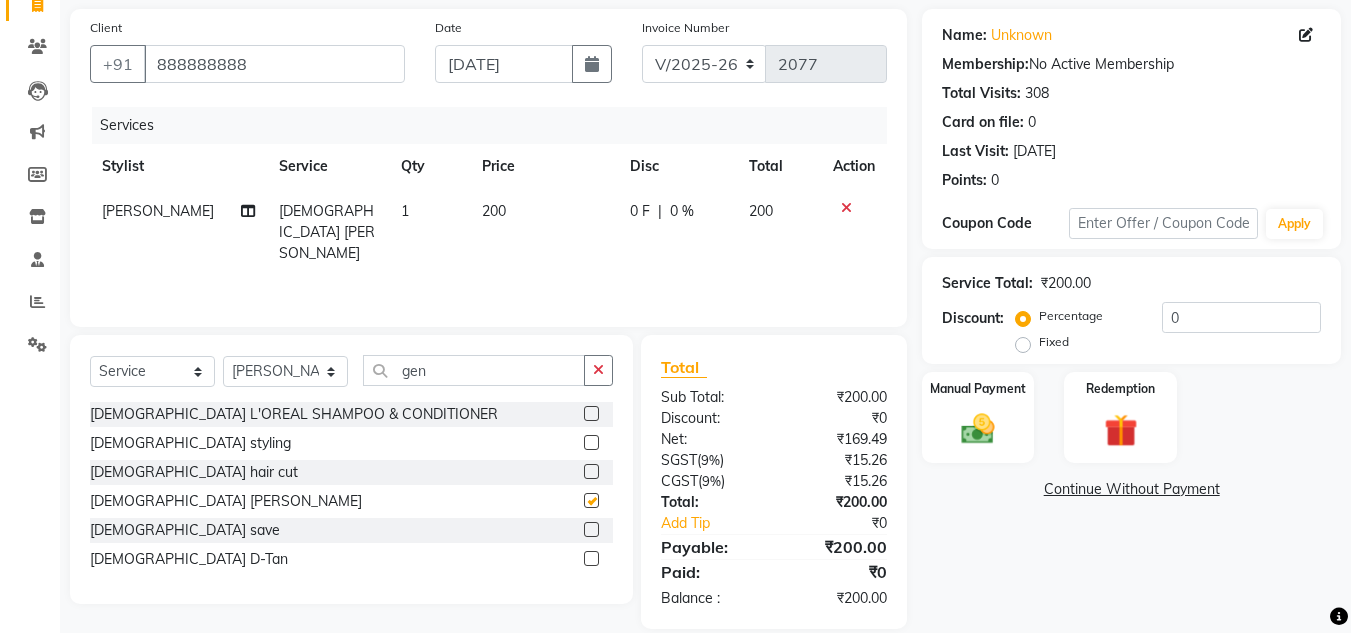 checkbox on "false" 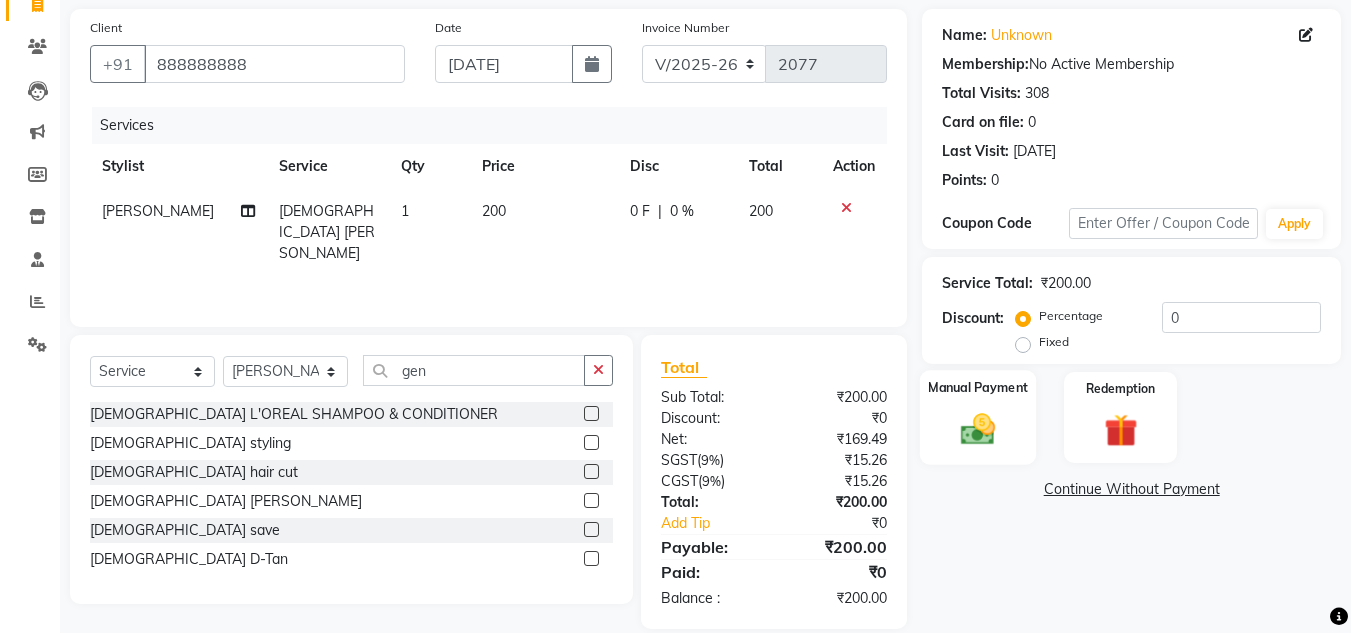 click 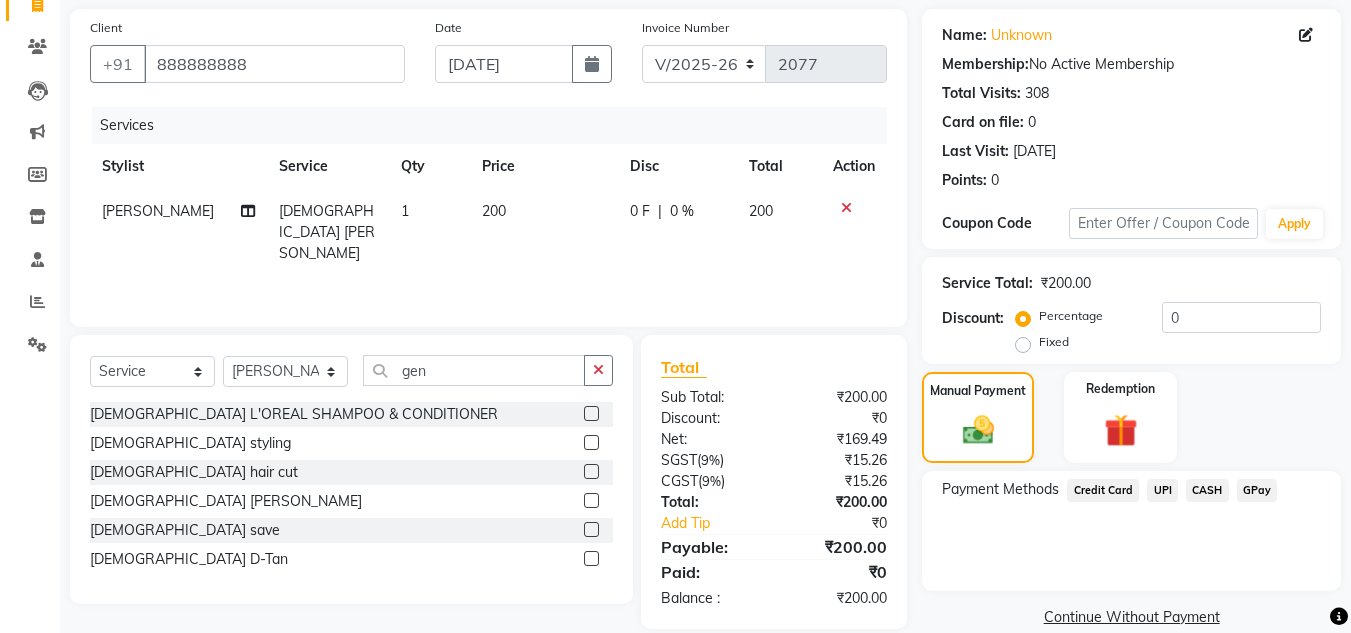 click on "UPI" 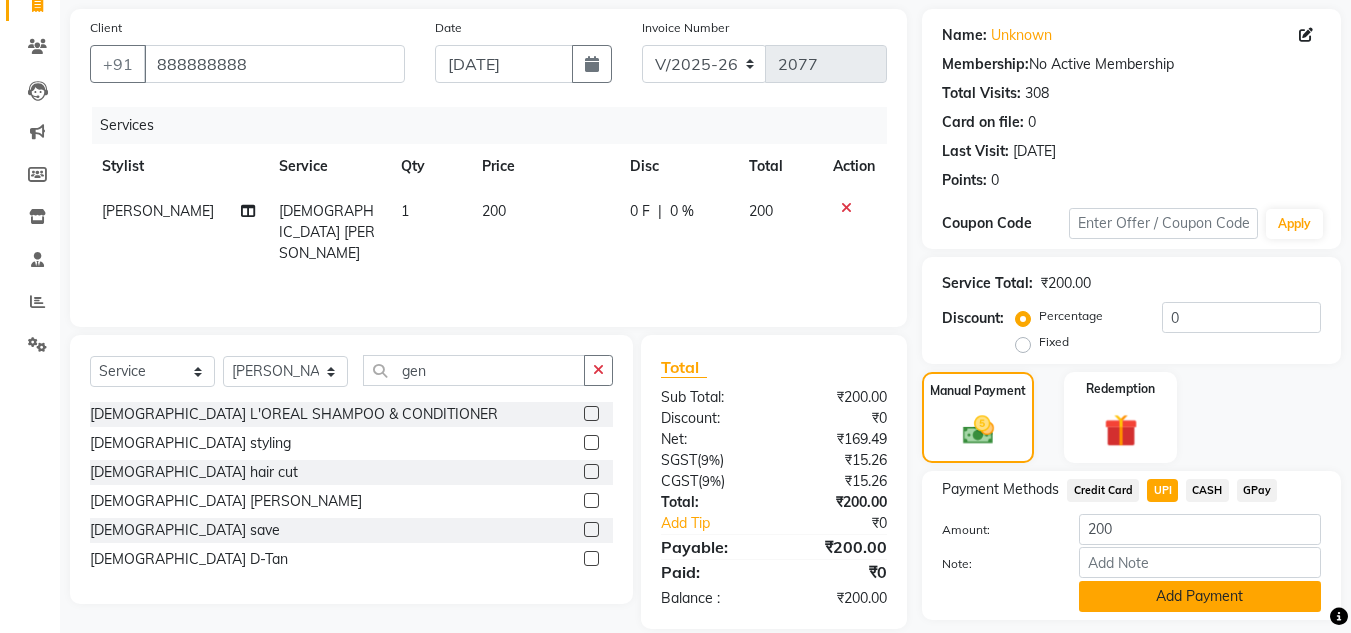 click on "Add Payment" 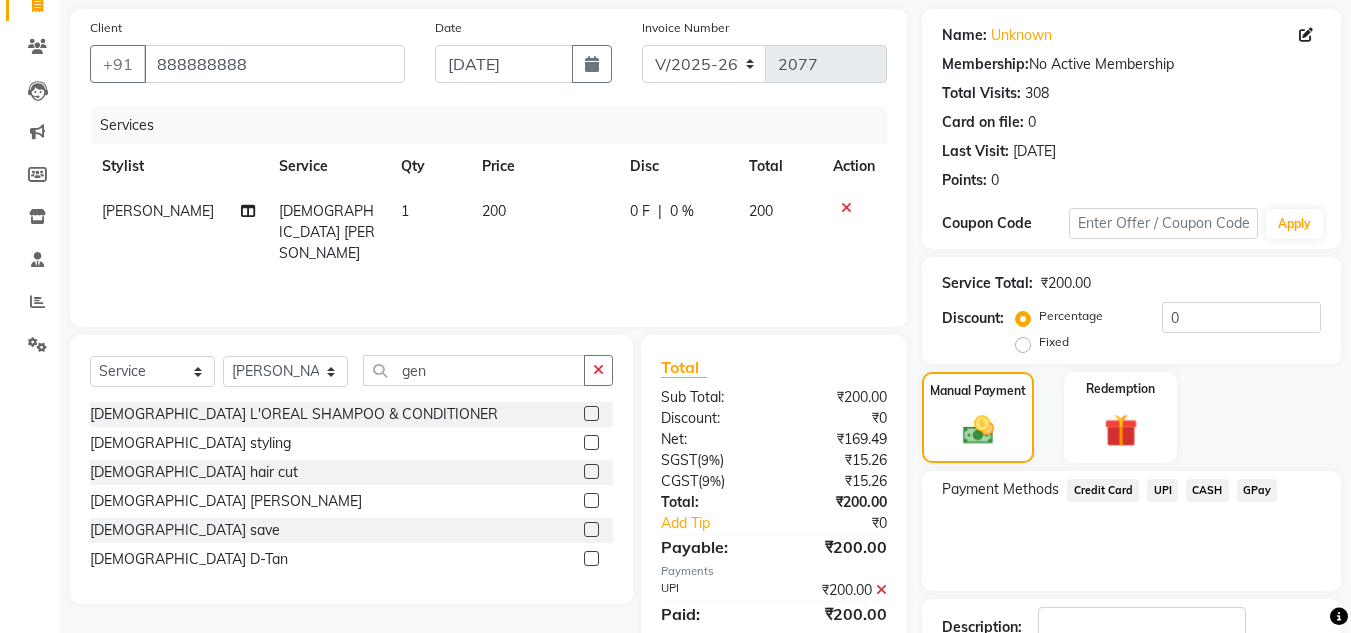 scroll, scrollTop: 282, scrollLeft: 0, axis: vertical 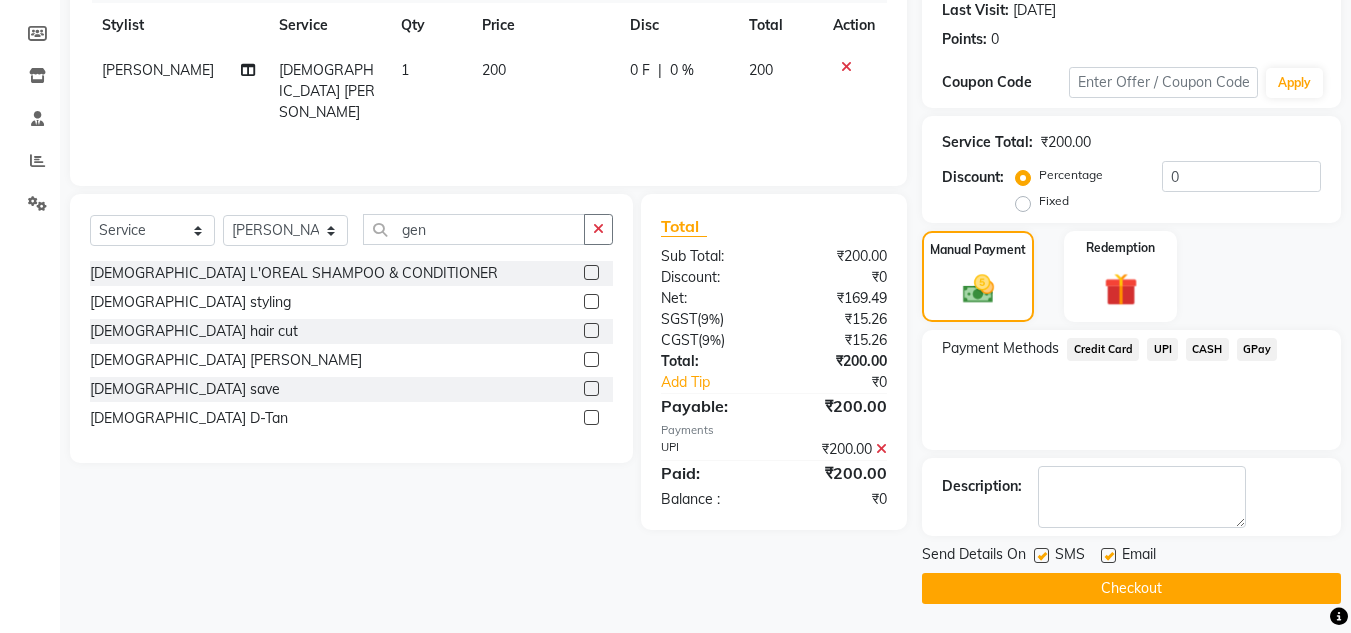 click on "Checkout" 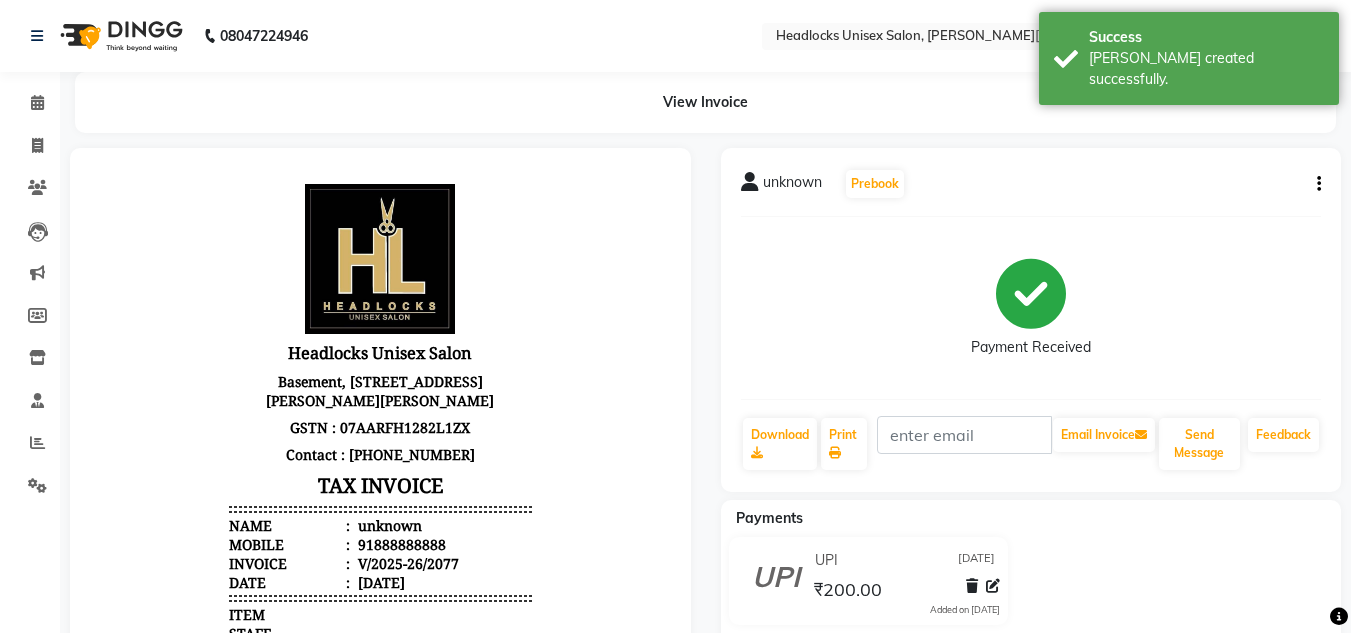 scroll, scrollTop: 0, scrollLeft: 0, axis: both 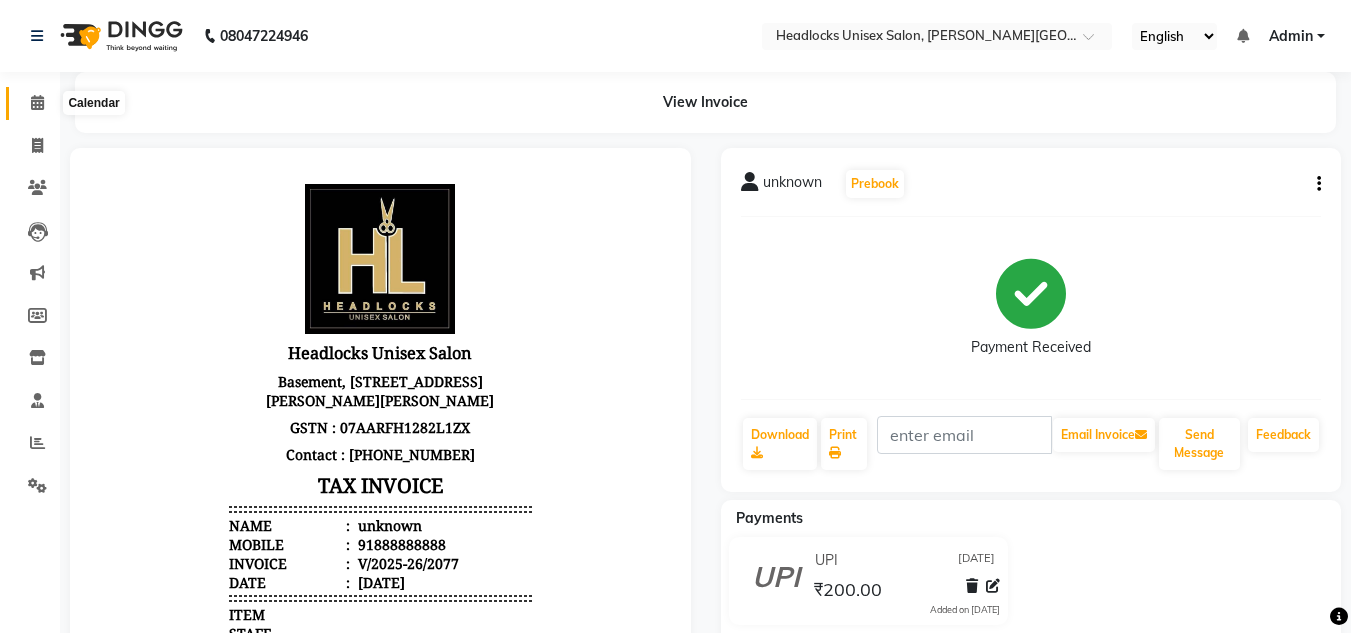 click 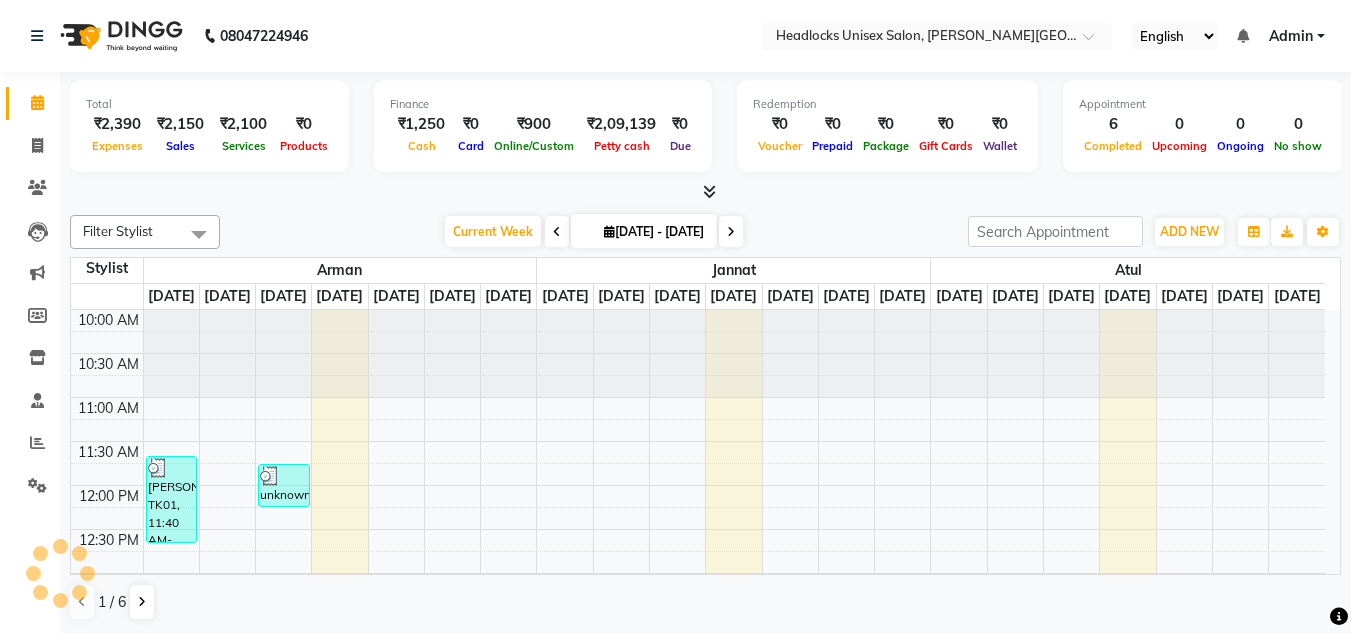scroll, scrollTop: 0, scrollLeft: 0, axis: both 